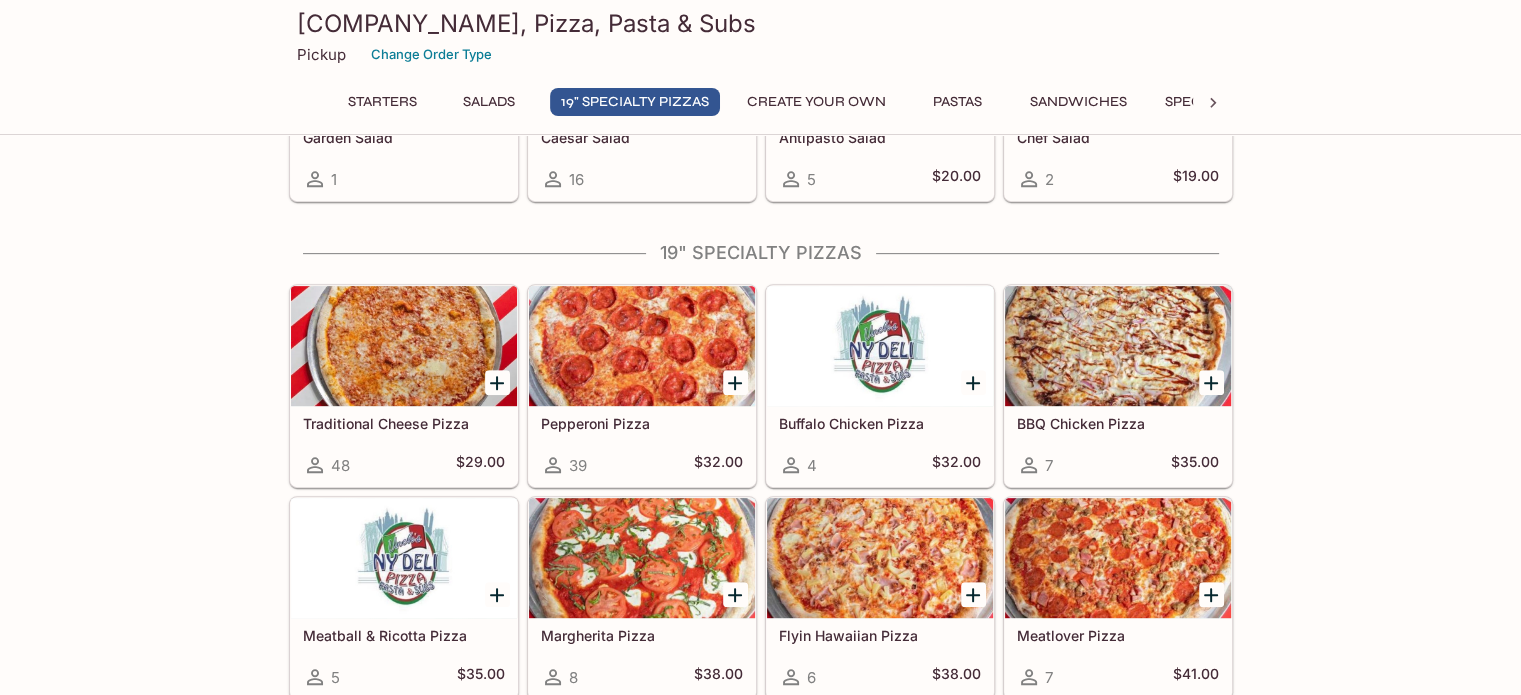 scroll, scrollTop: 800, scrollLeft: 0, axis: vertical 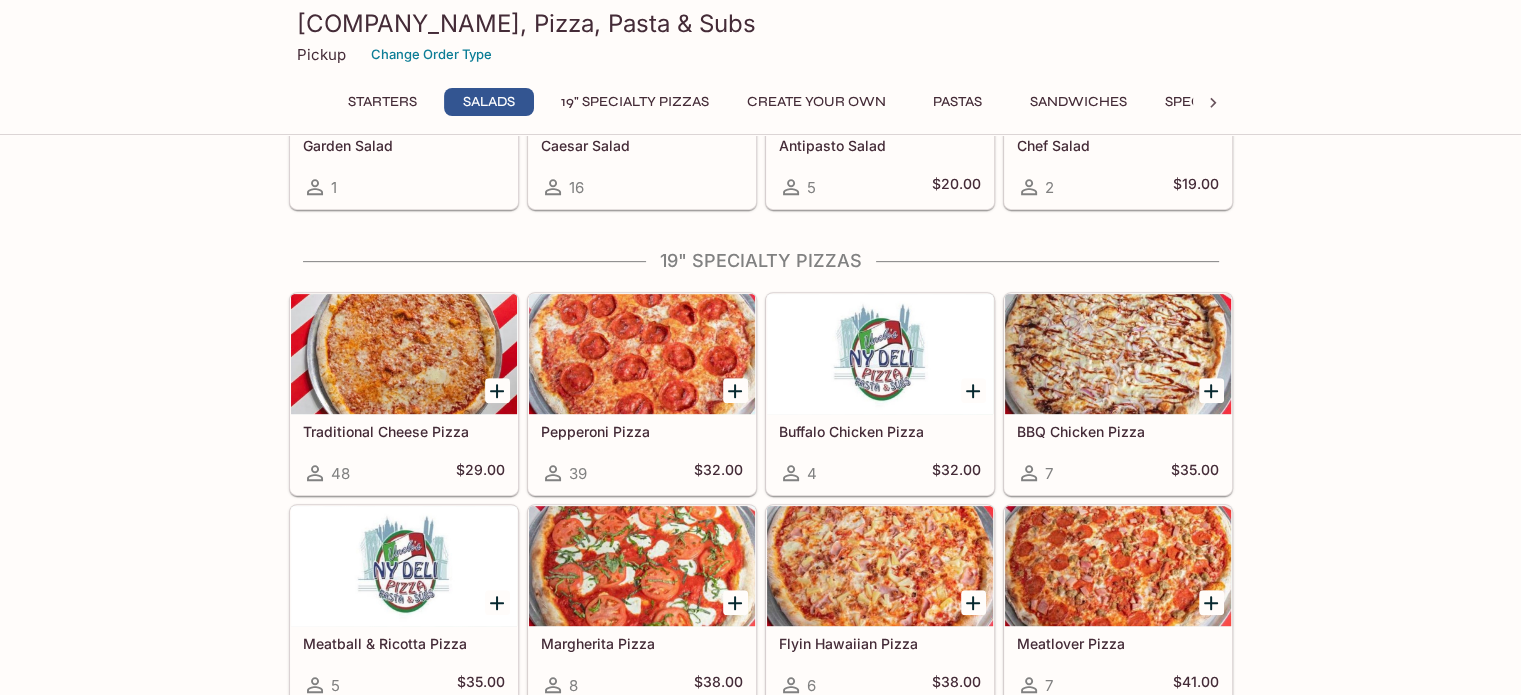 click at bounding box center (642, 354) 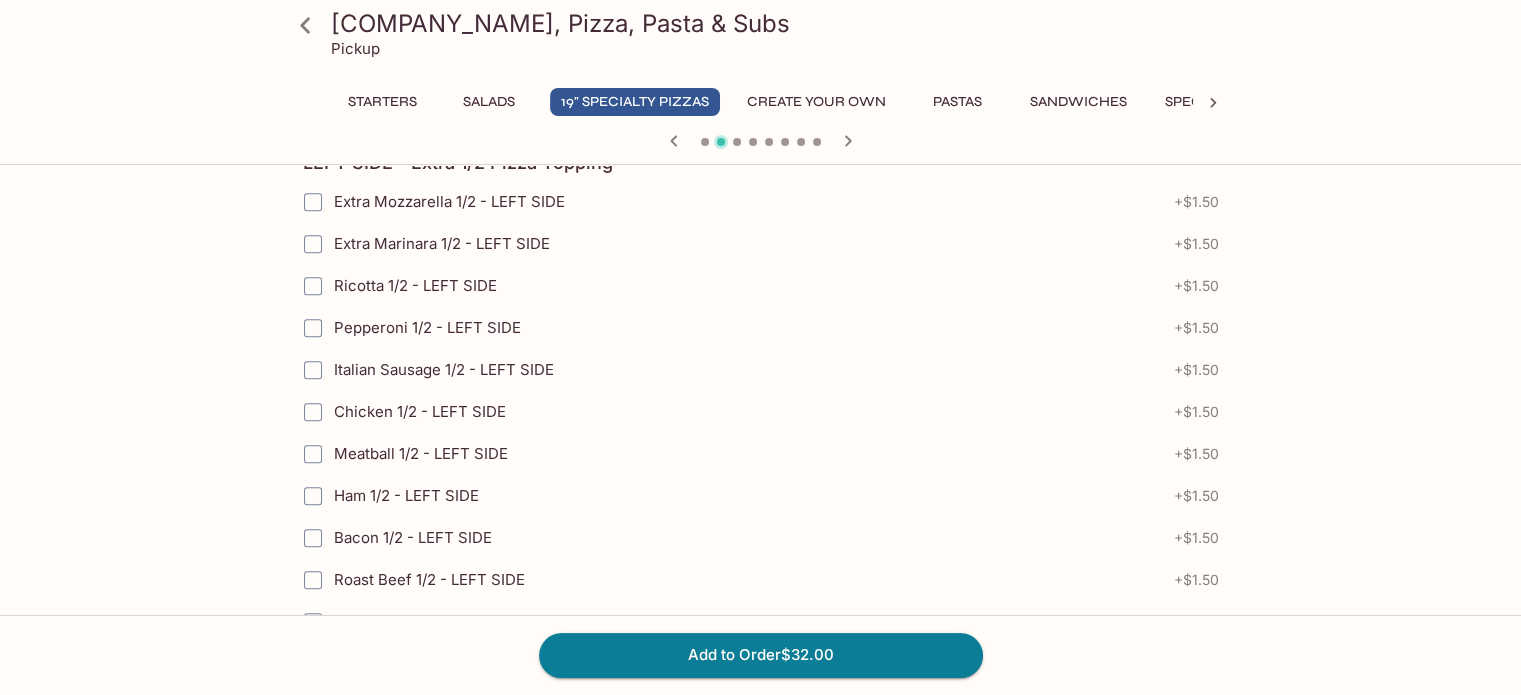 scroll, scrollTop: 1400, scrollLeft: 0, axis: vertical 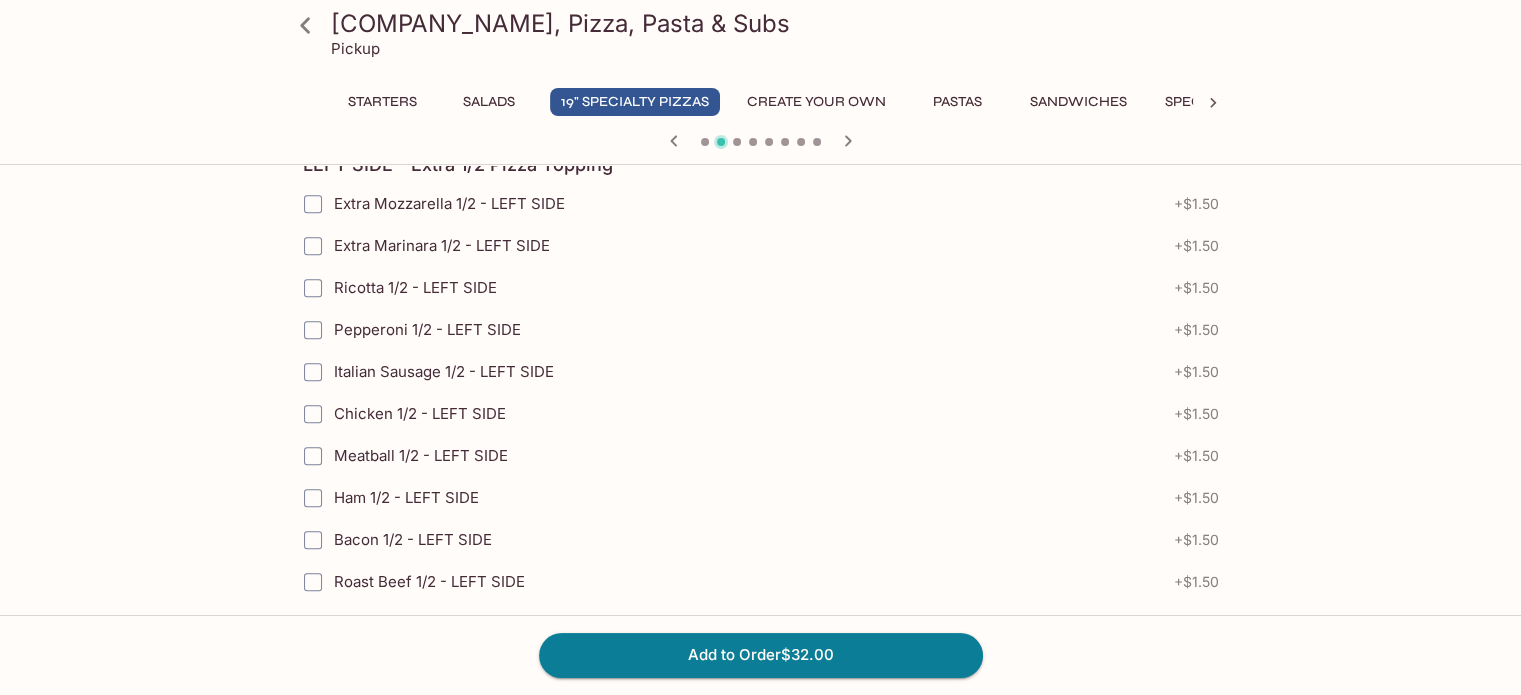 click on "Italian Sausage 1/2 - LEFT SIDE" at bounding box center [313, 372] 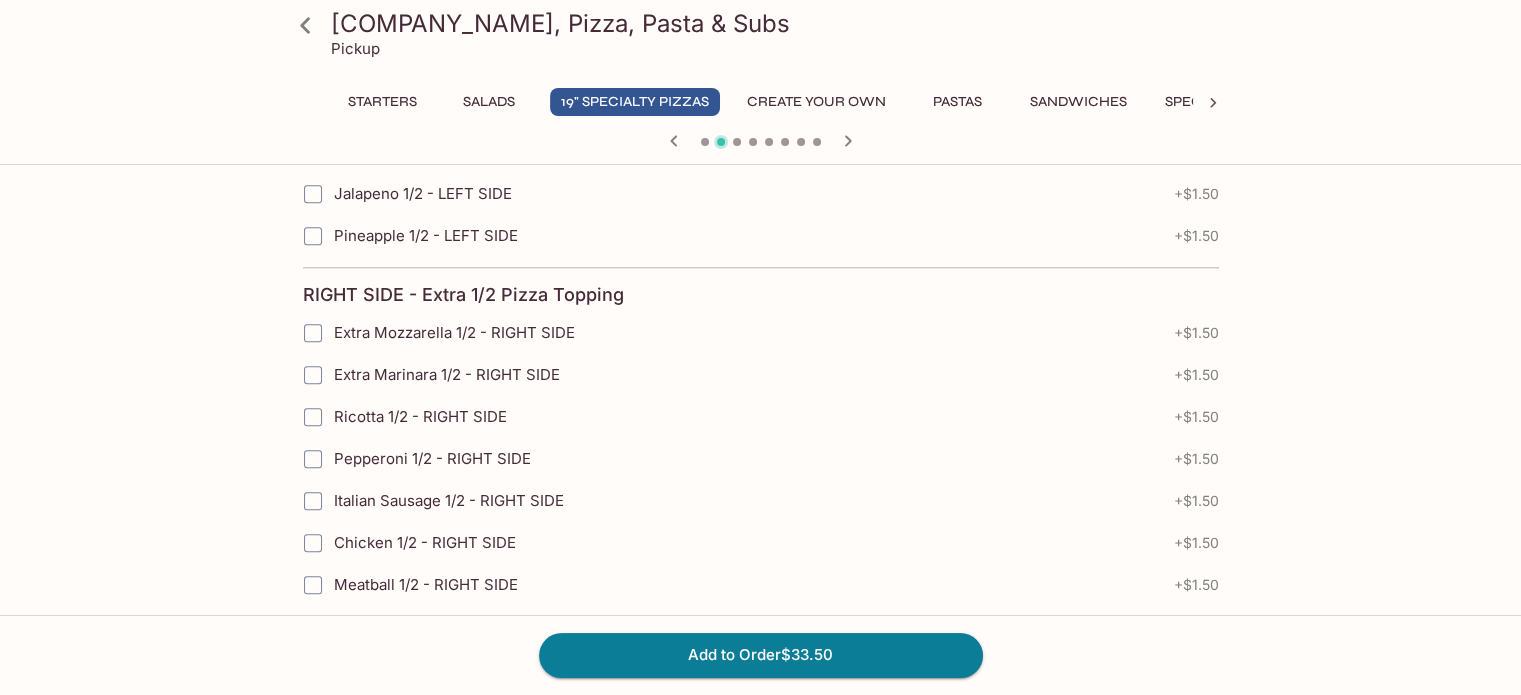 scroll, scrollTop: 2208, scrollLeft: 0, axis: vertical 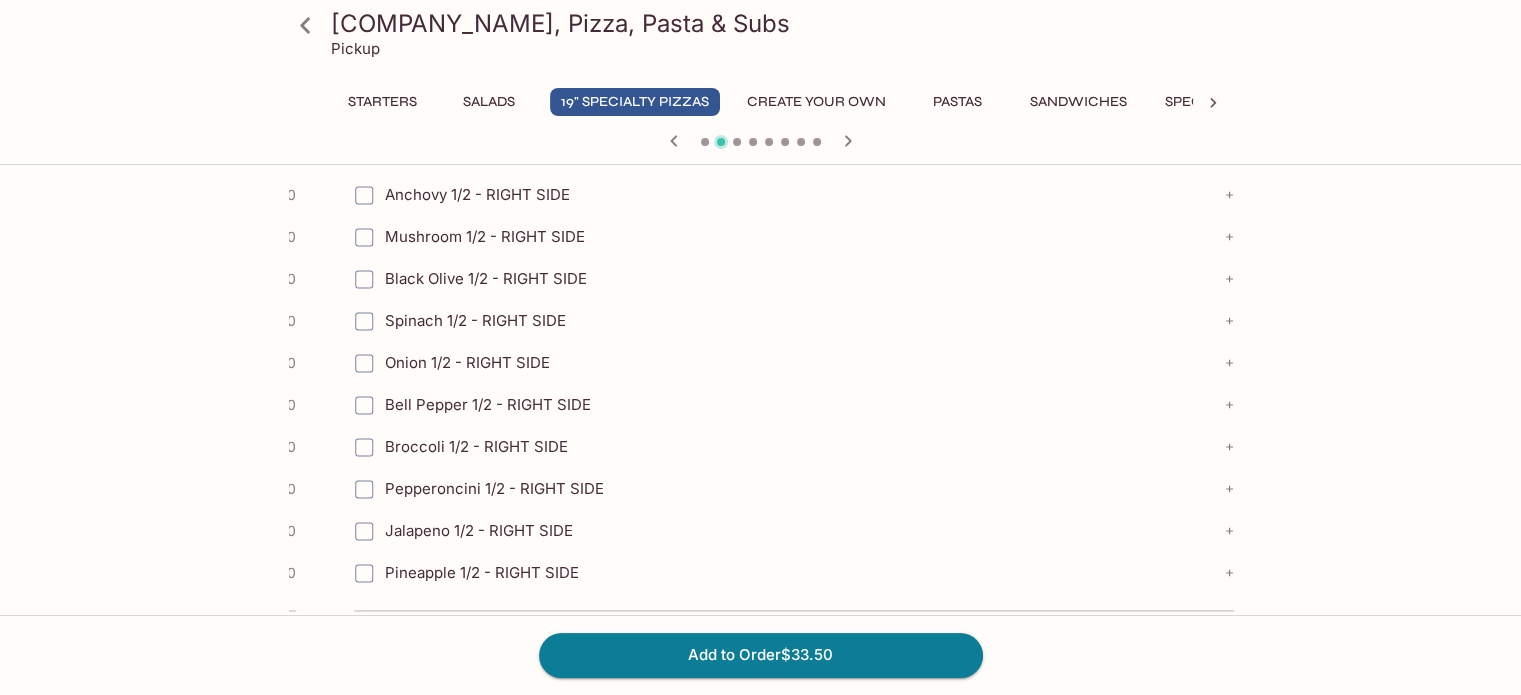 drag, startPoint x: 336, startPoint y: 455, endPoint x: 383, endPoint y: 451, distance: 47.169907 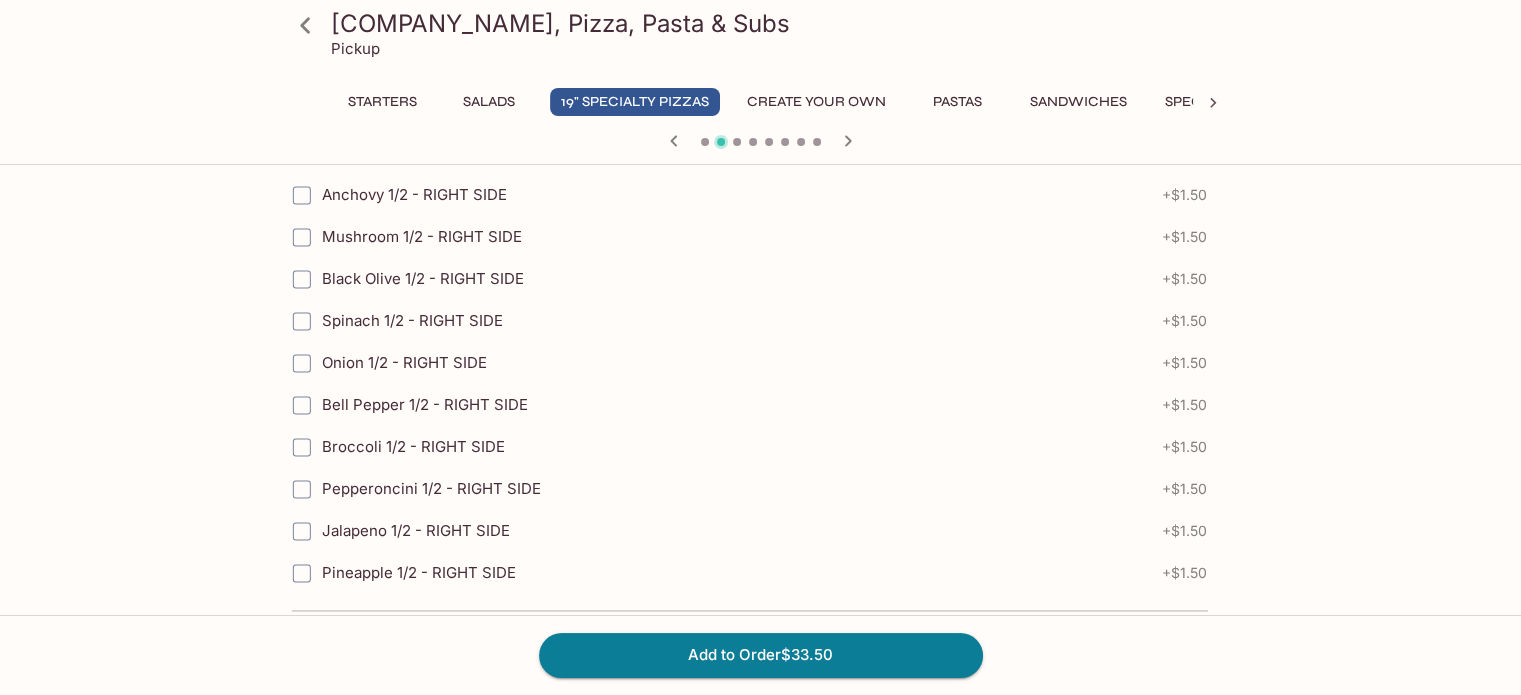 click on "Pepperoncini 1/2 - RIGHT SIDE" at bounding box center (431, 488) 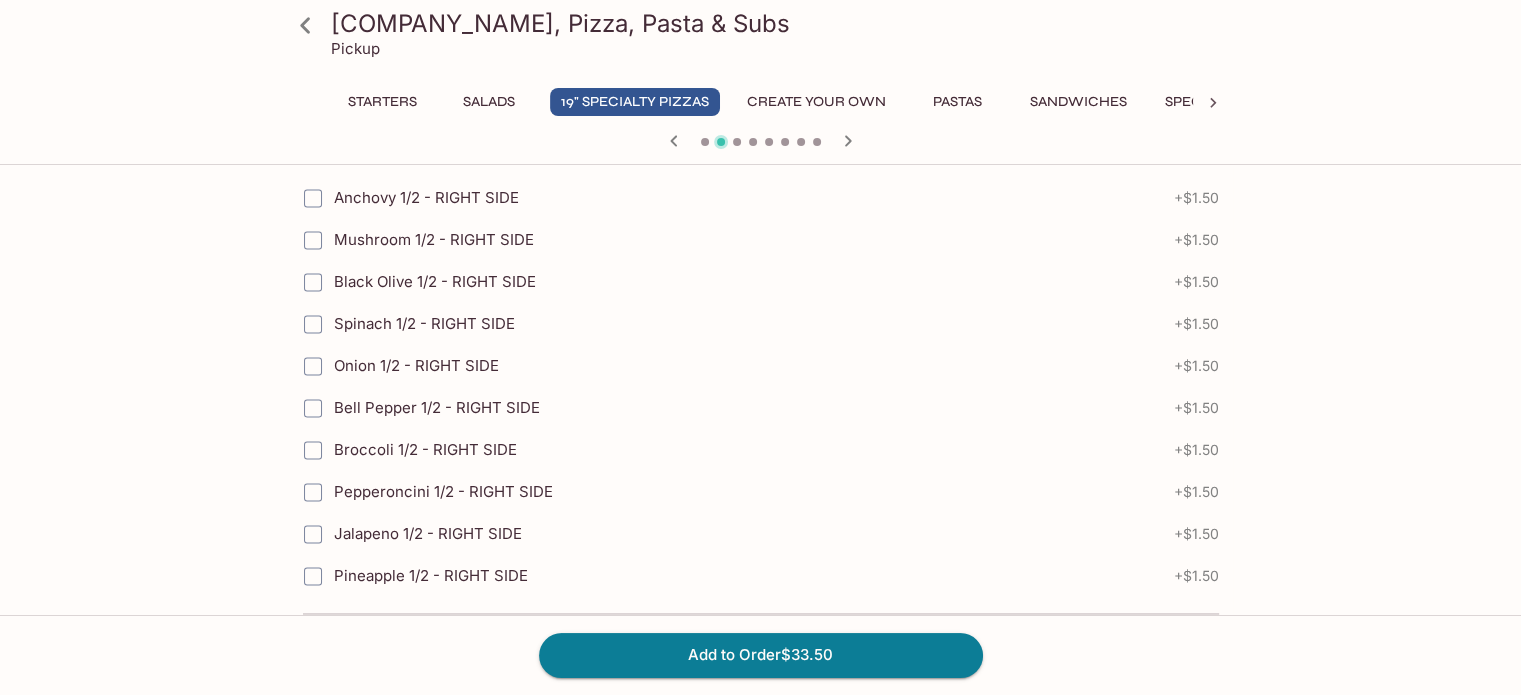 scroll, scrollTop: 2808, scrollLeft: 0, axis: vertical 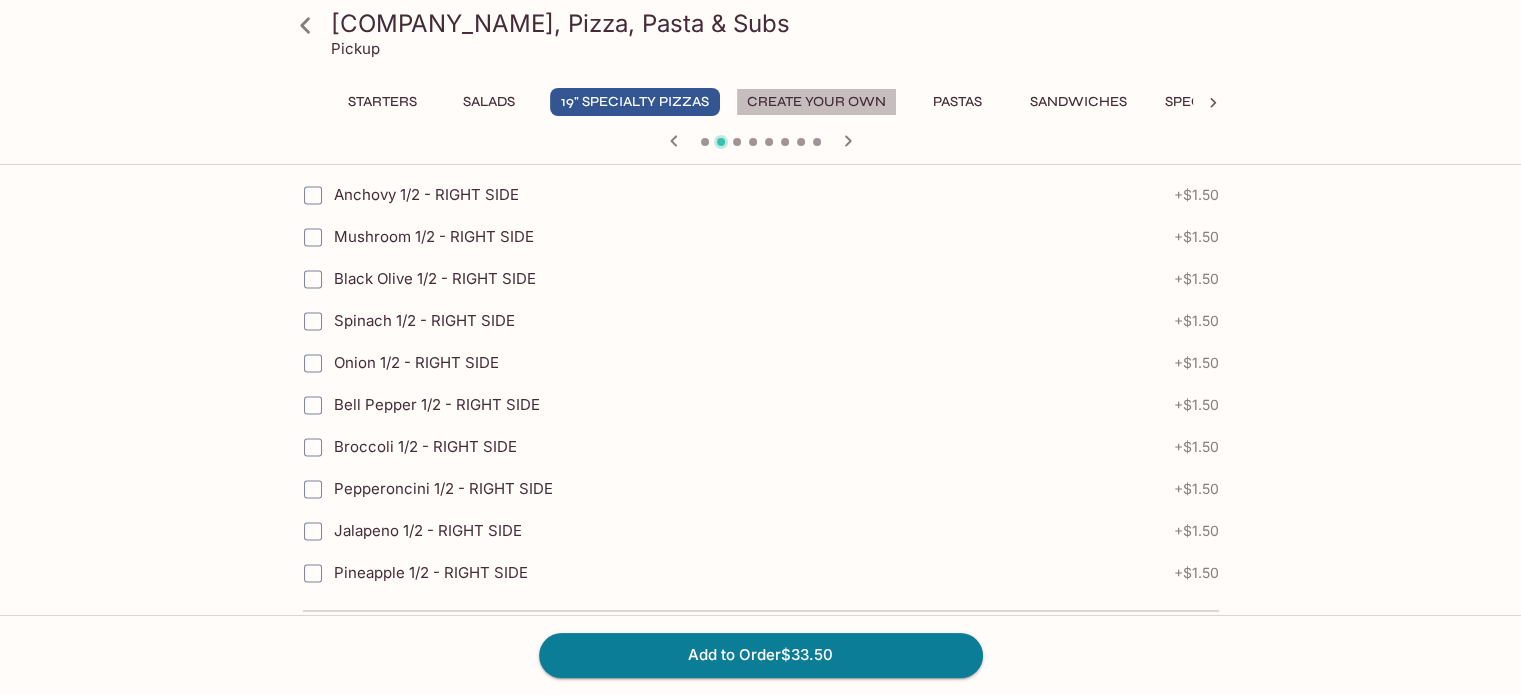 click on "Create Your Own" at bounding box center [816, 102] 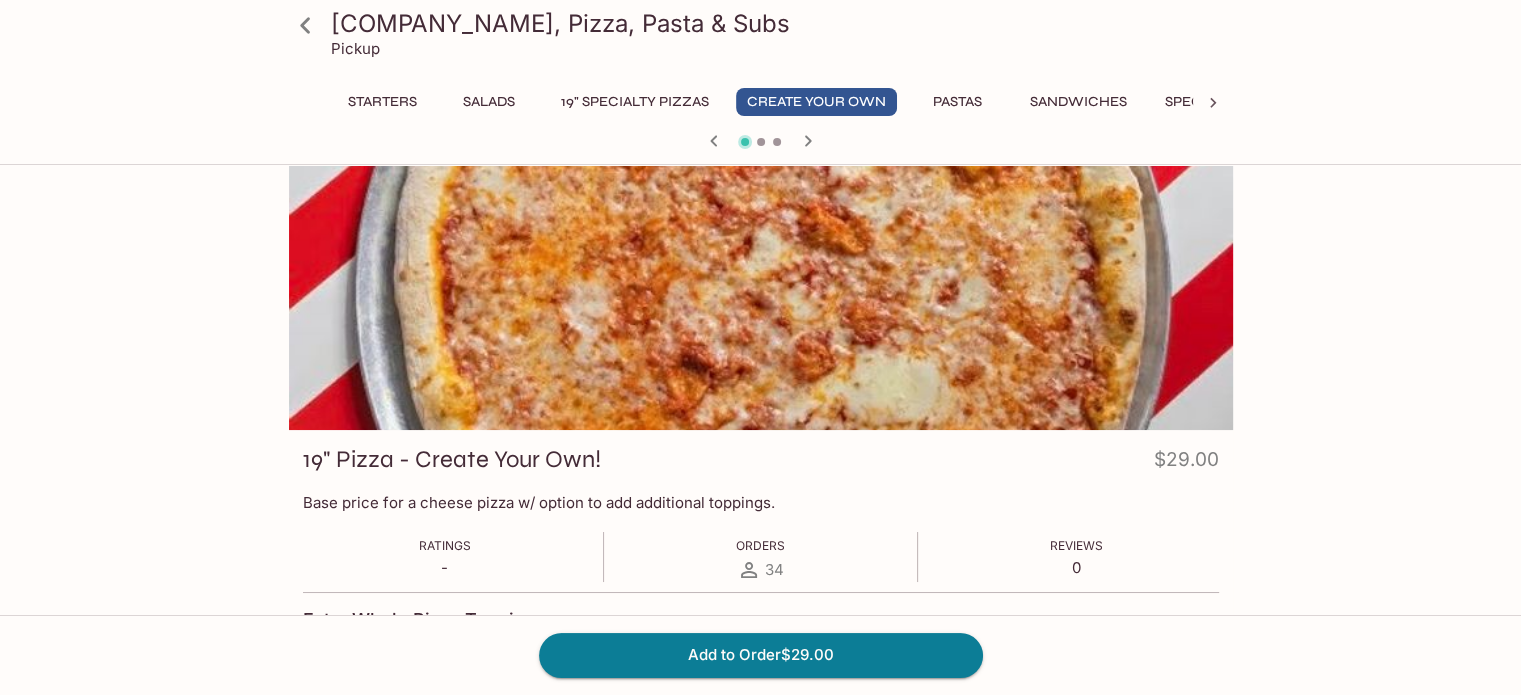 scroll, scrollTop: 0, scrollLeft: 0, axis: both 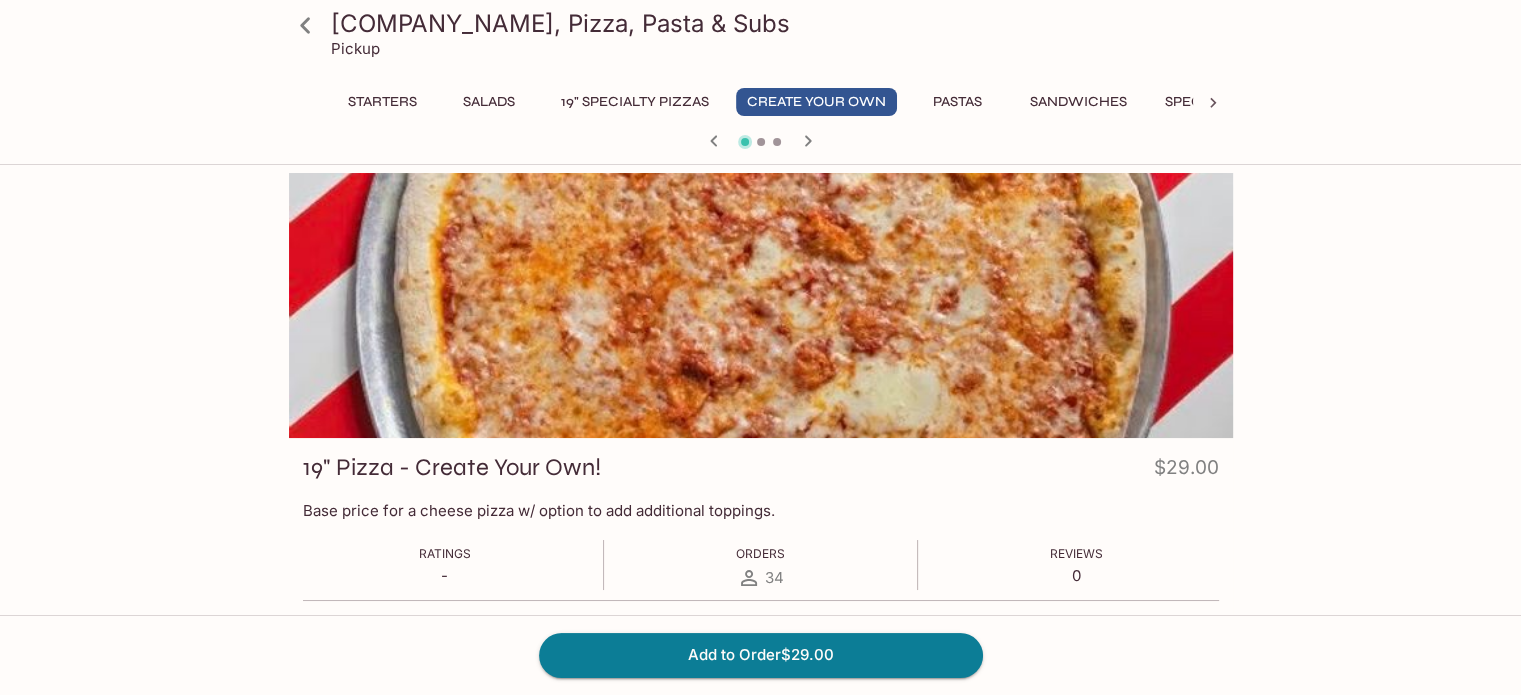 click 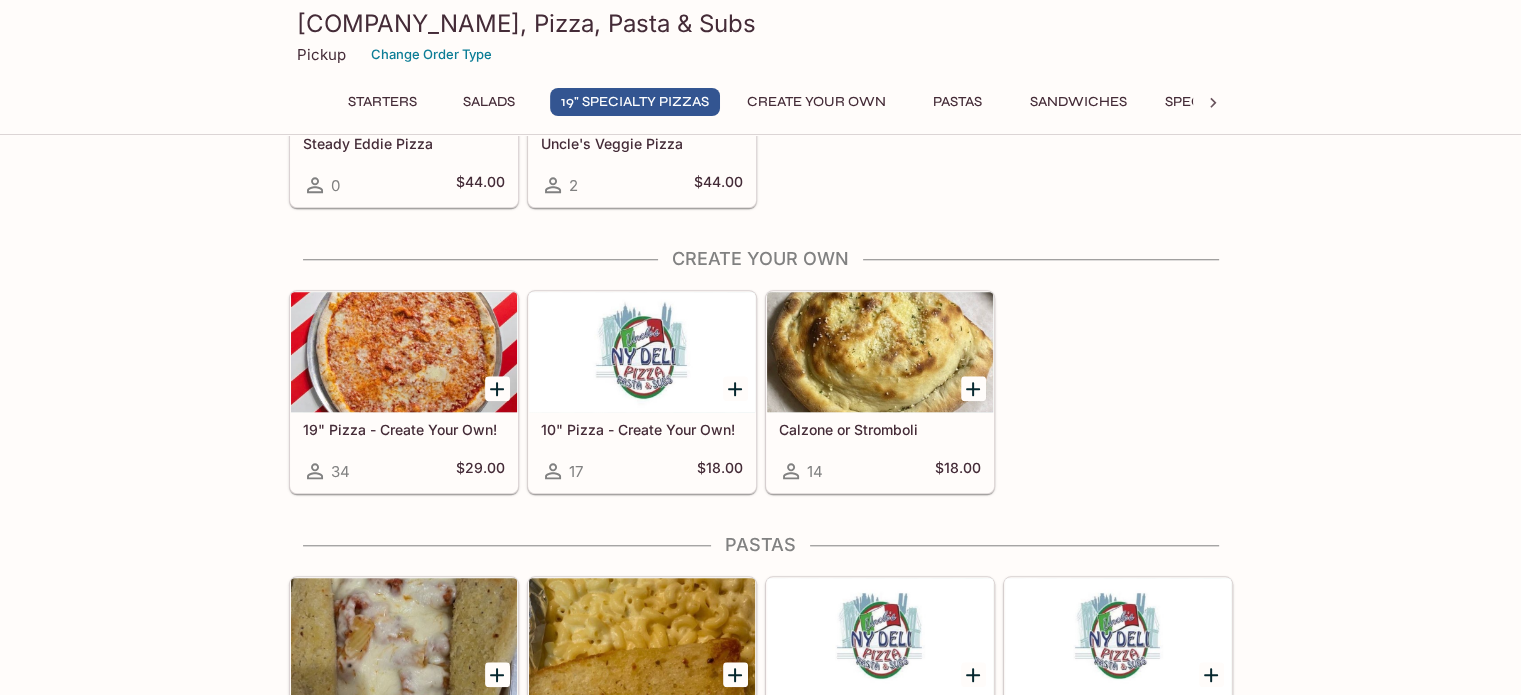 scroll, scrollTop: 1800, scrollLeft: 0, axis: vertical 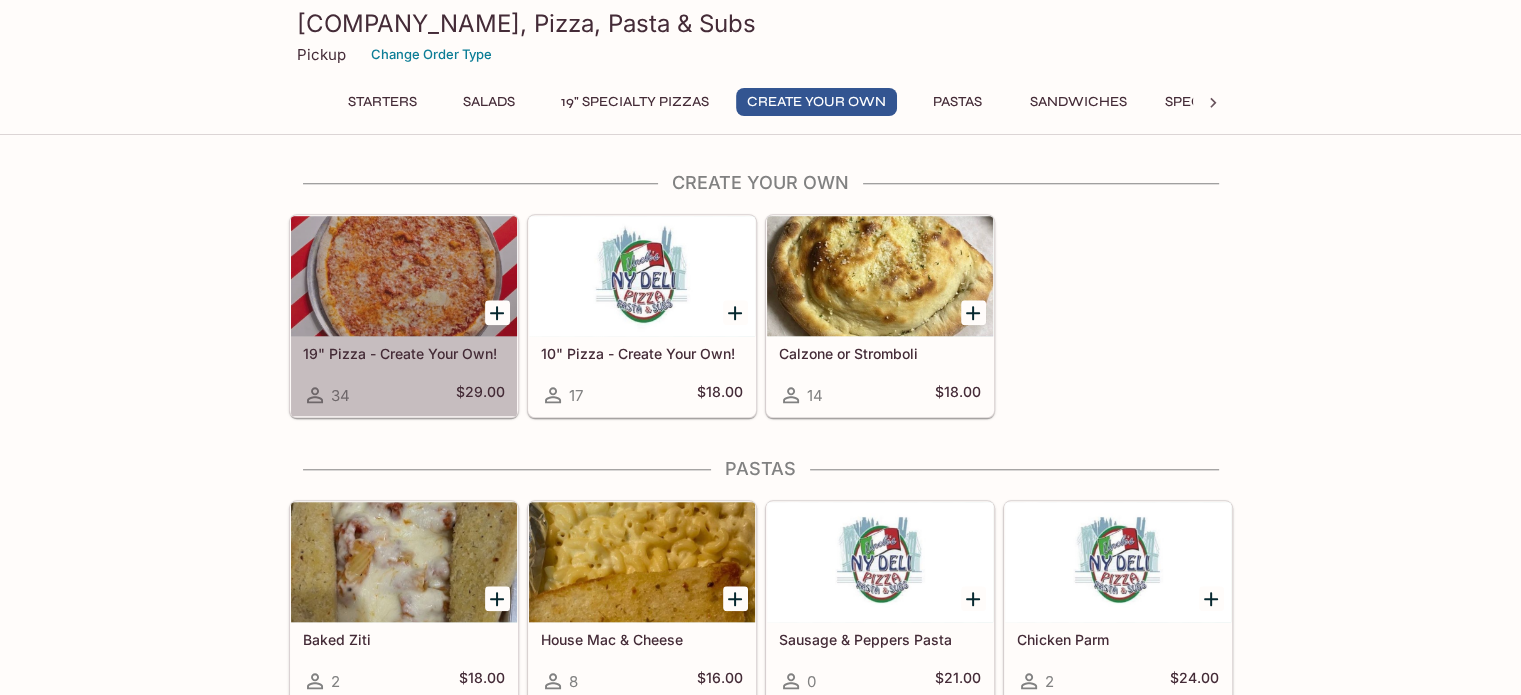 click at bounding box center (404, 276) 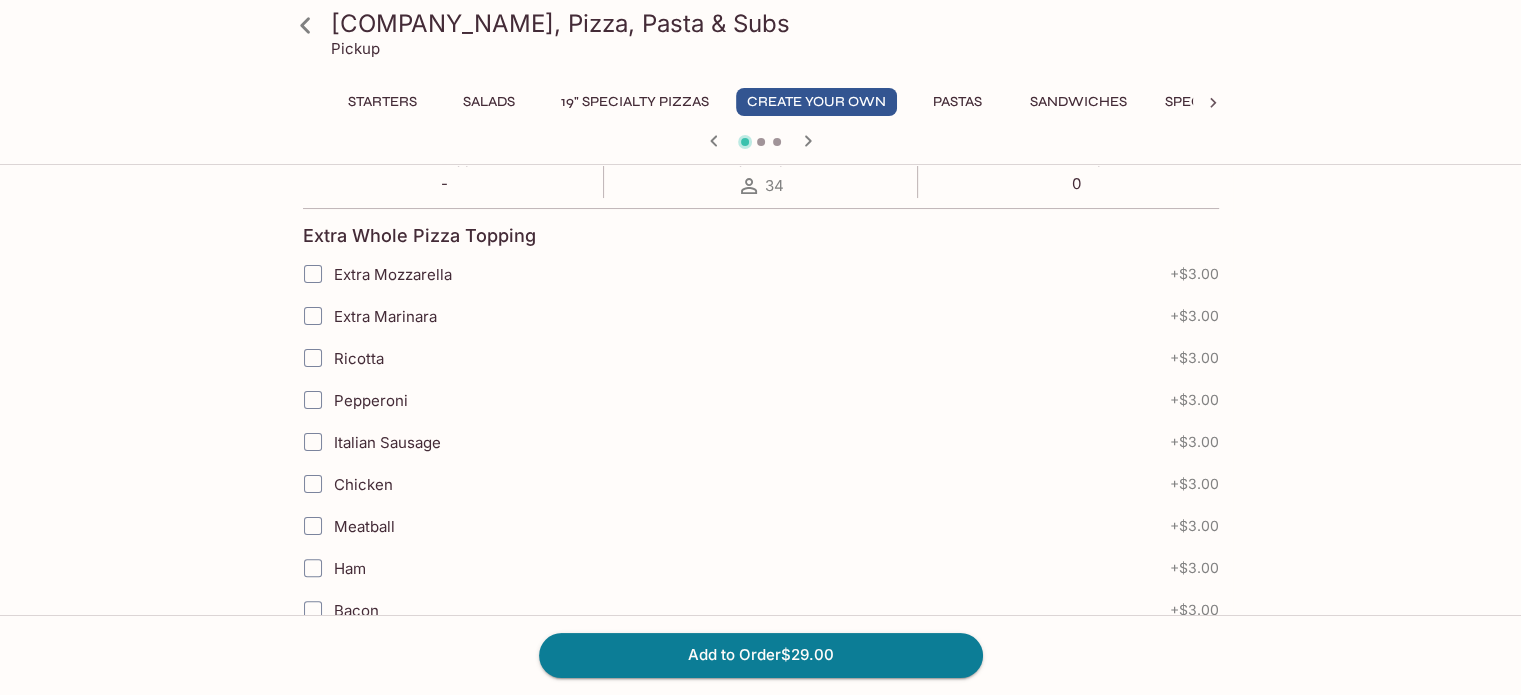 scroll, scrollTop: 400, scrollLeft: 0, axis: vertical 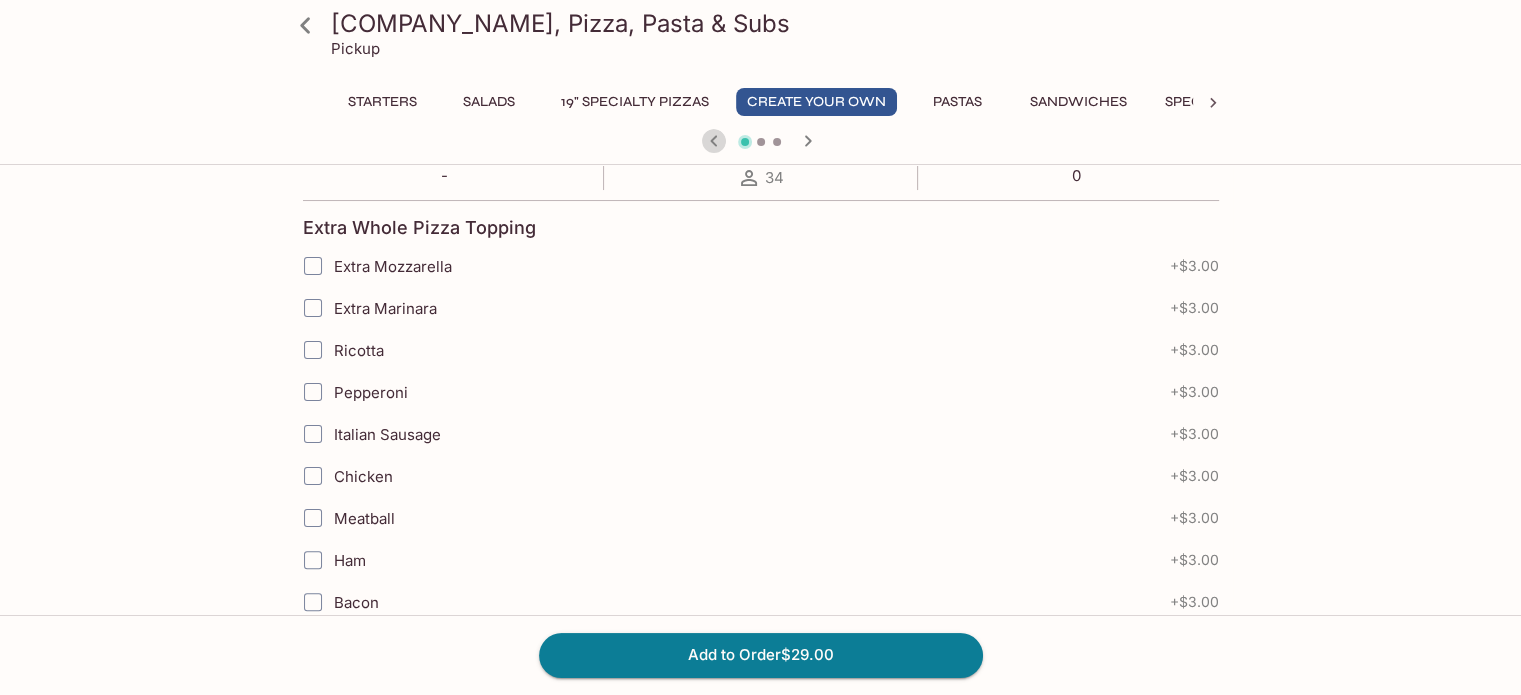 click 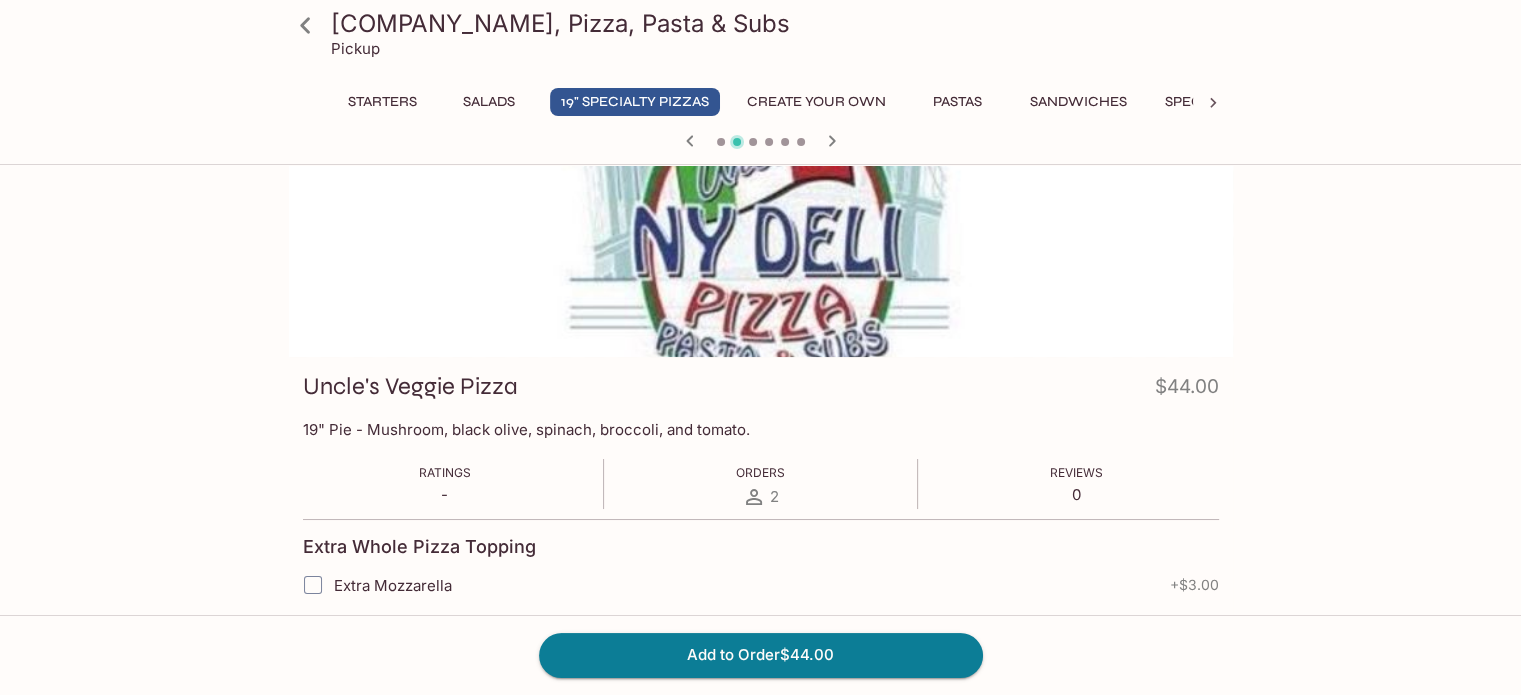 scroll, scrollTop: 0, scrollLeft: 0, axis: both 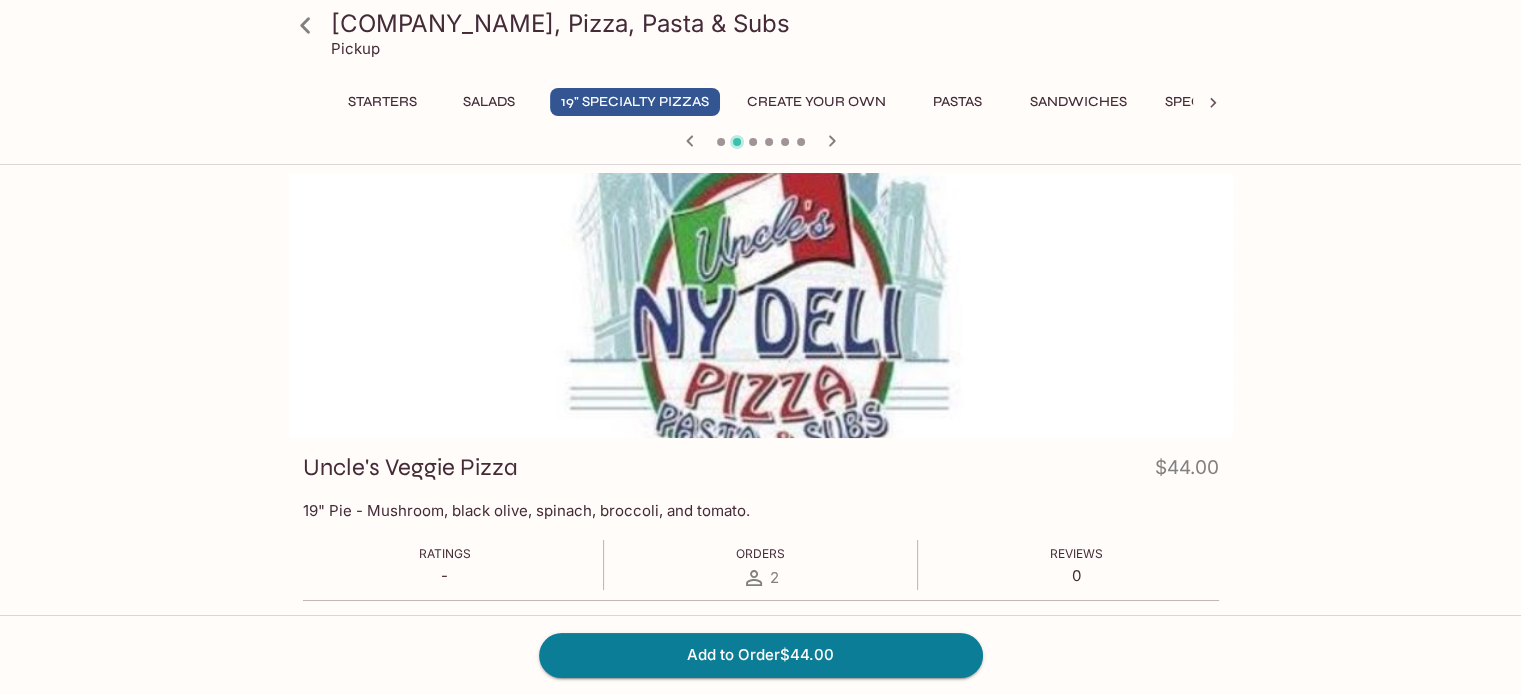click 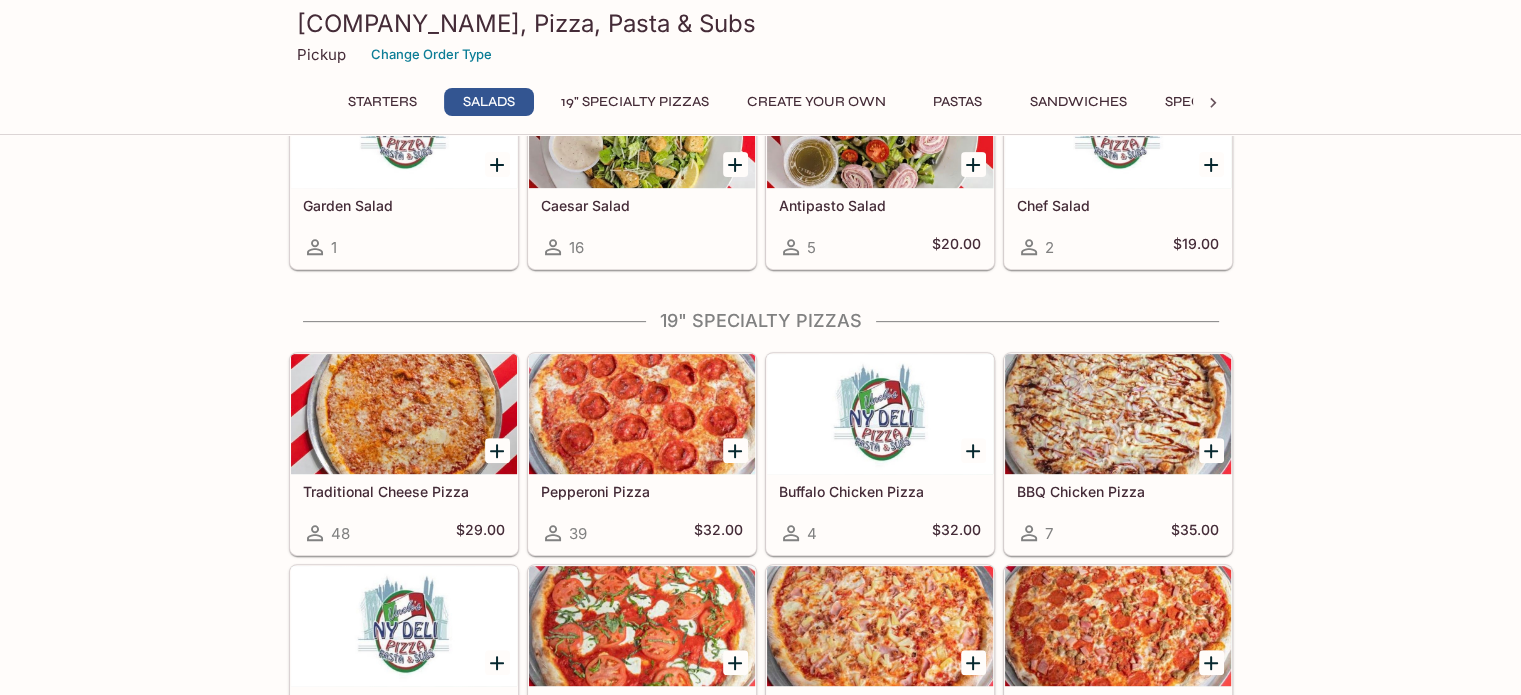 scroll, scrollTop: 1000, scrollLeft: 0, axis: vertical 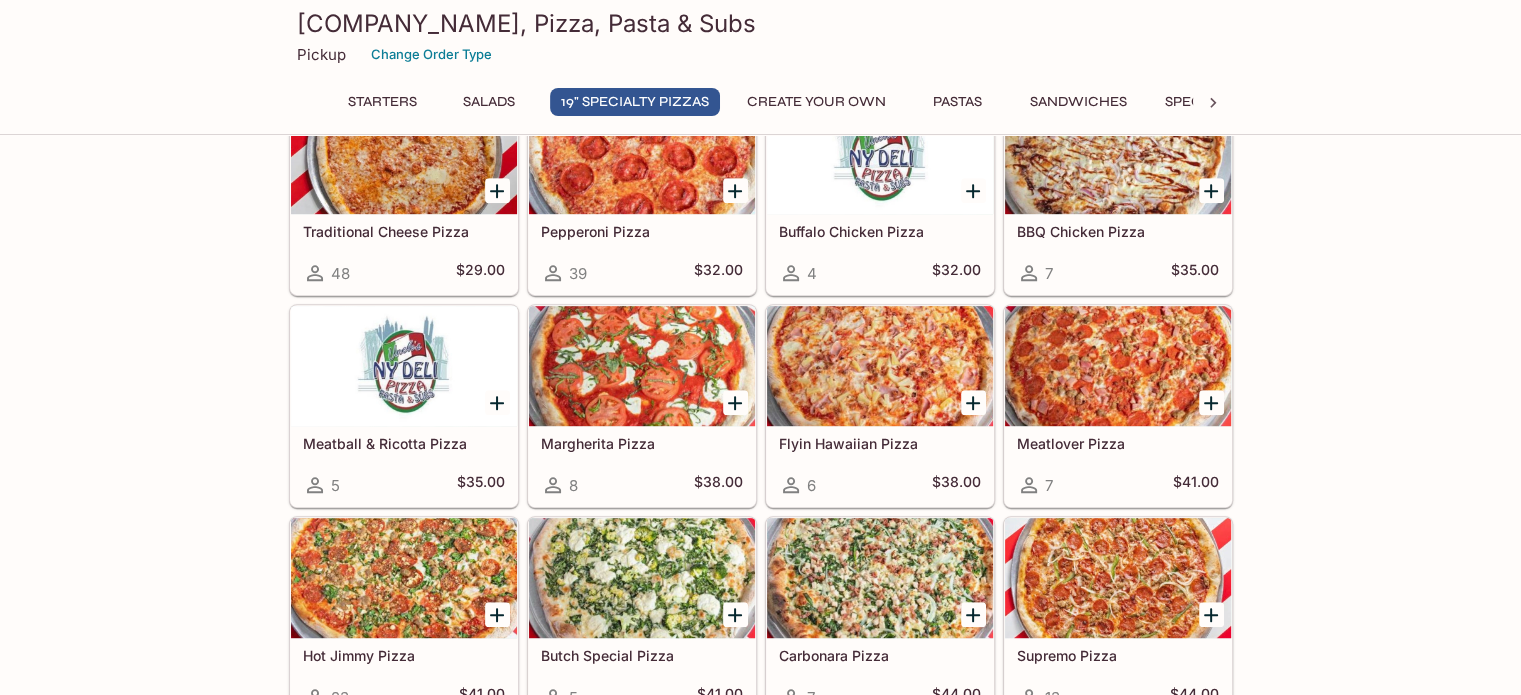 click at bounding box center [642, 154] 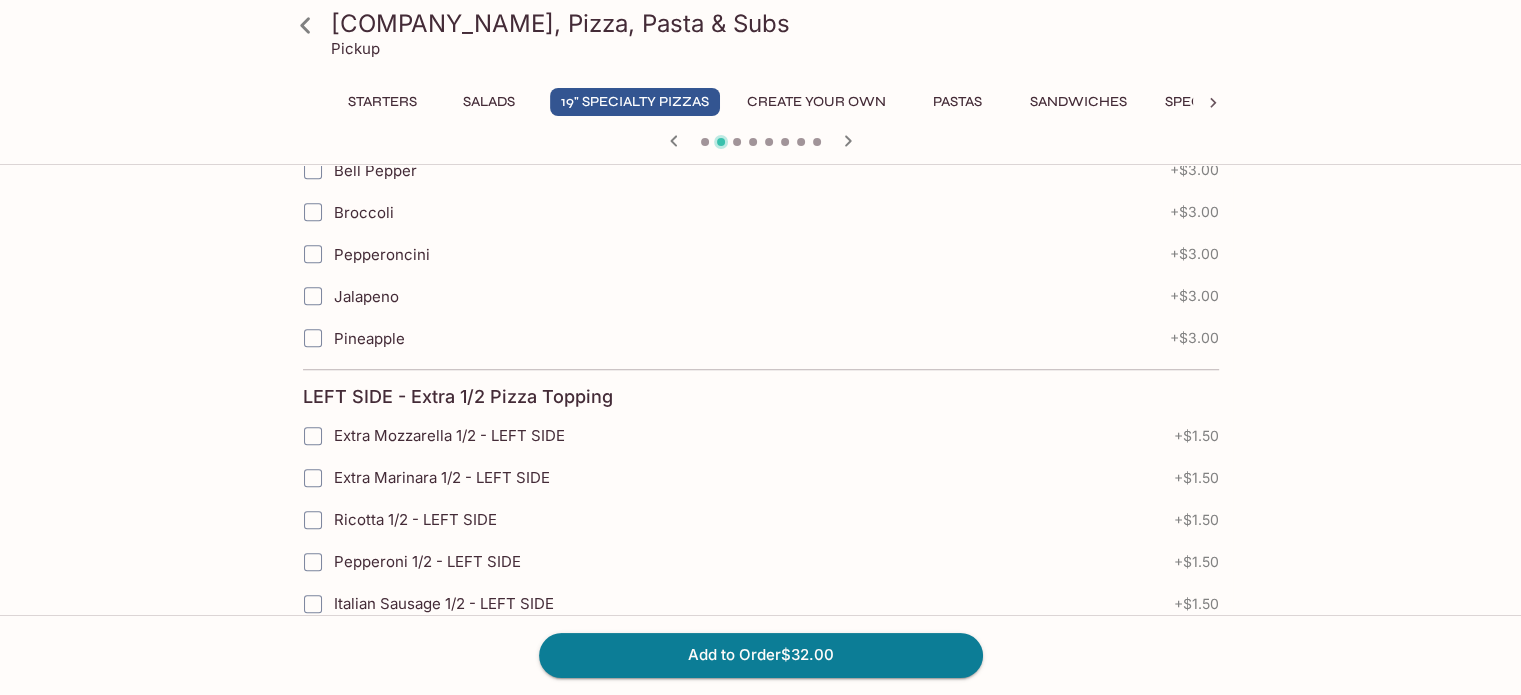 scroll, scrollTop: 1500, scrollLeft: 0, axis: vertical 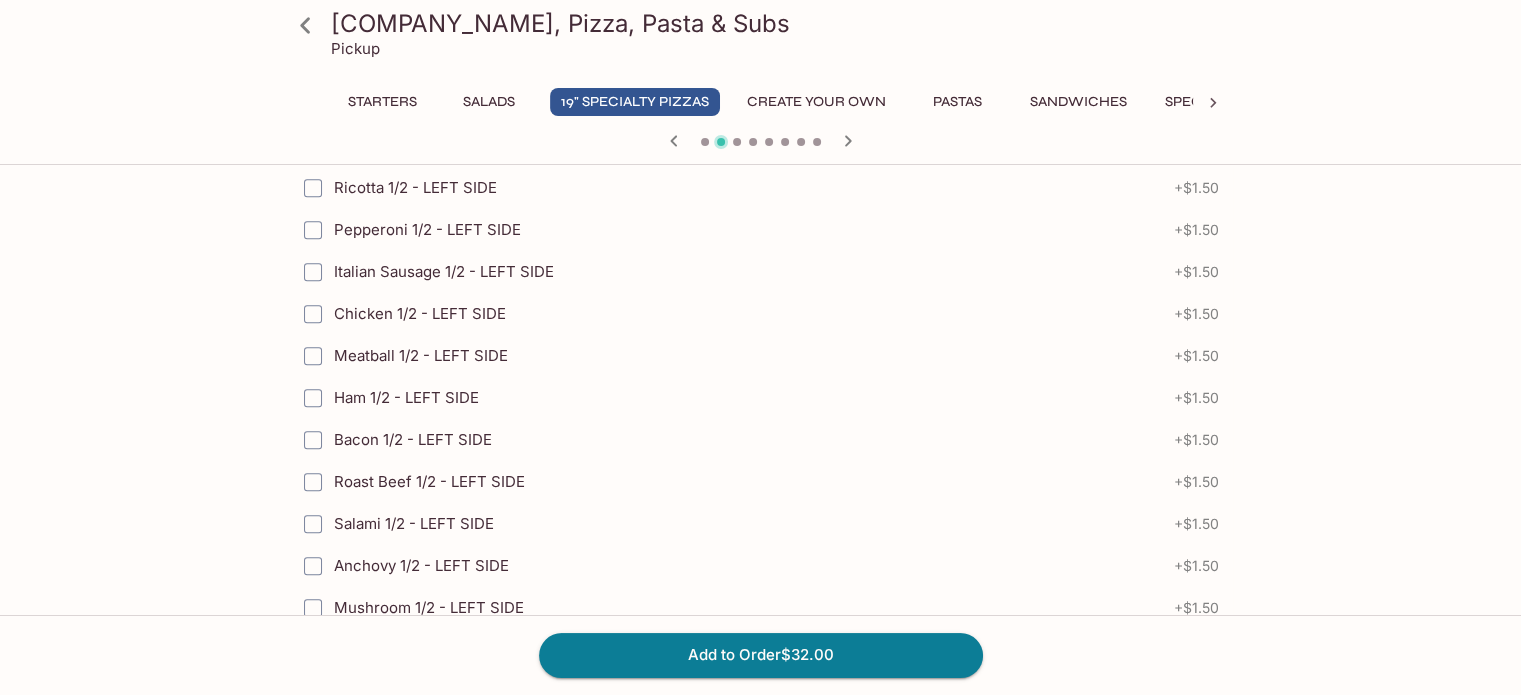 click on "Italian Sausage 1/2 - LEFT SIDE" at bounding box center [313, 272] 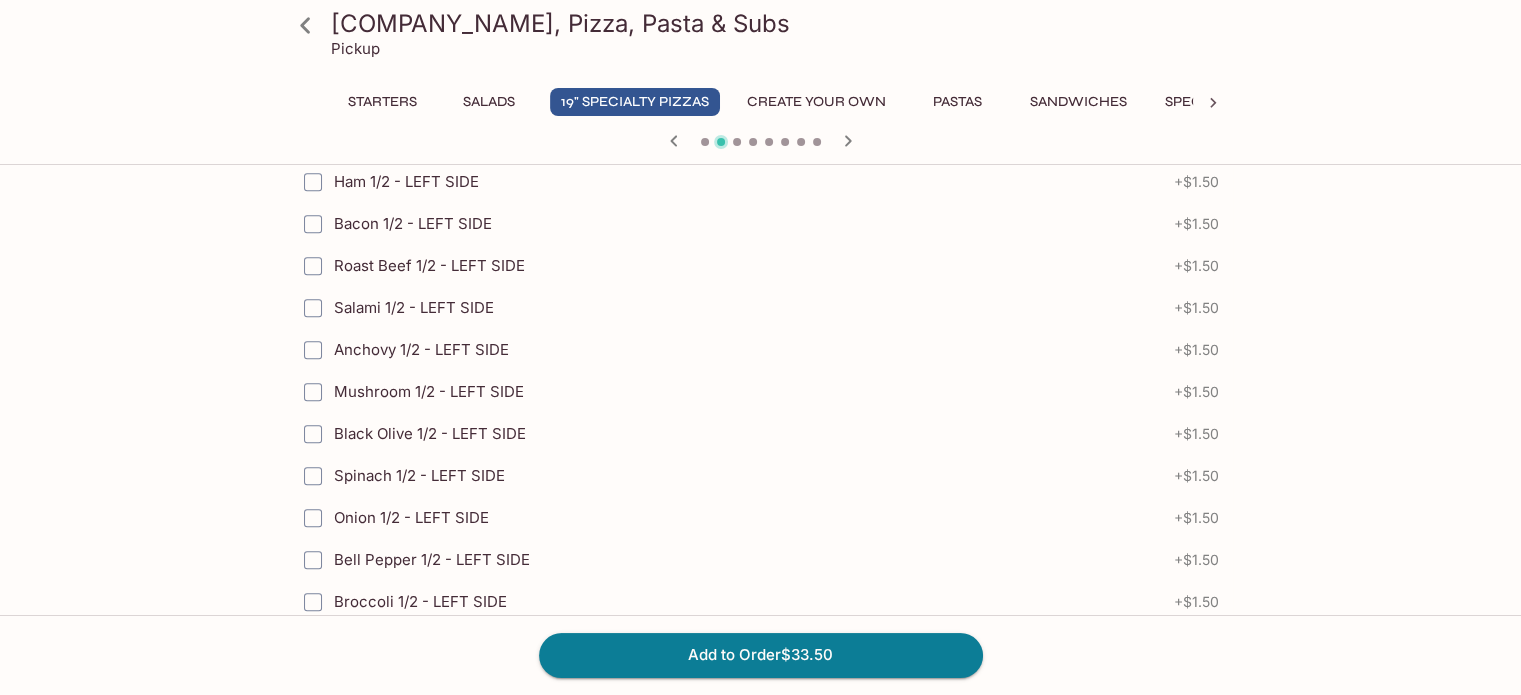 scroll, scrollTop: 1808, scrollLeft: 0, axis: vertical 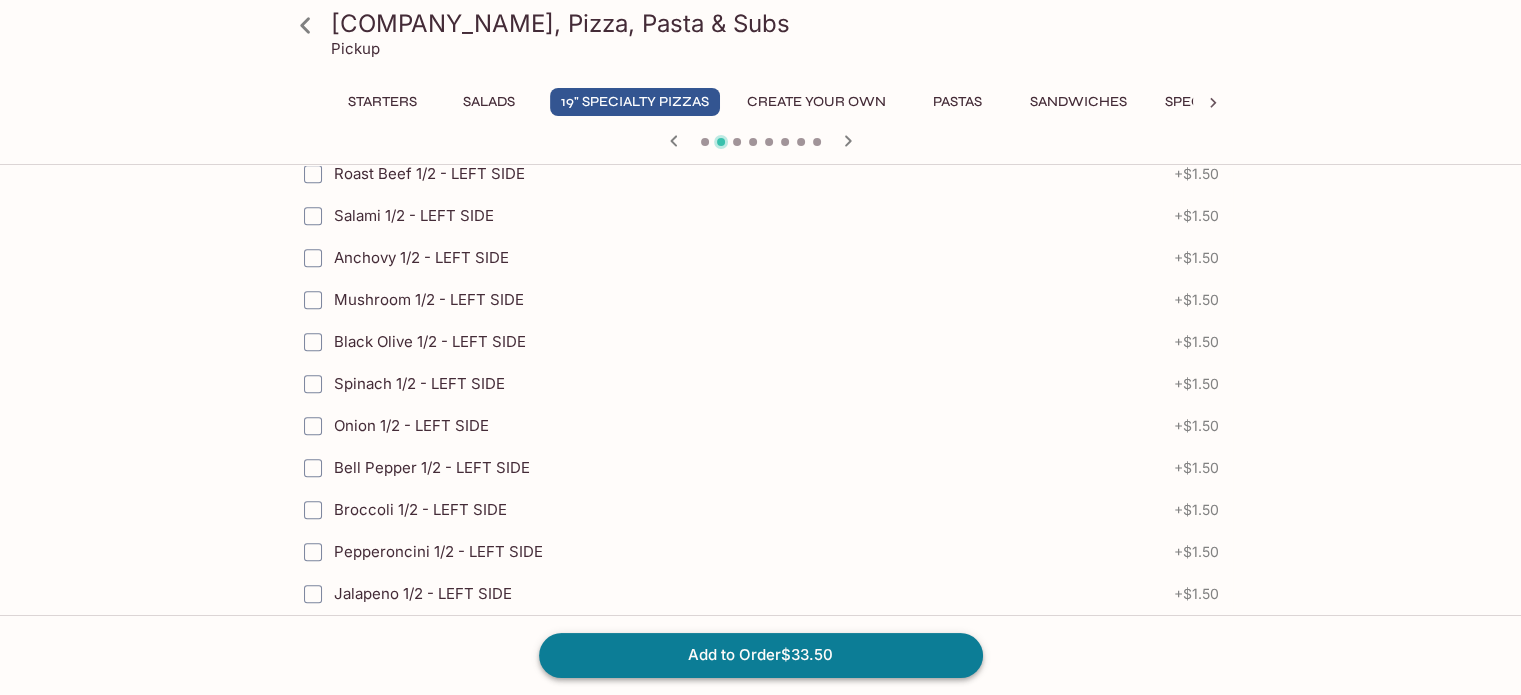 click on "Add to Order  $33.50" at bounding box center (761, 655) 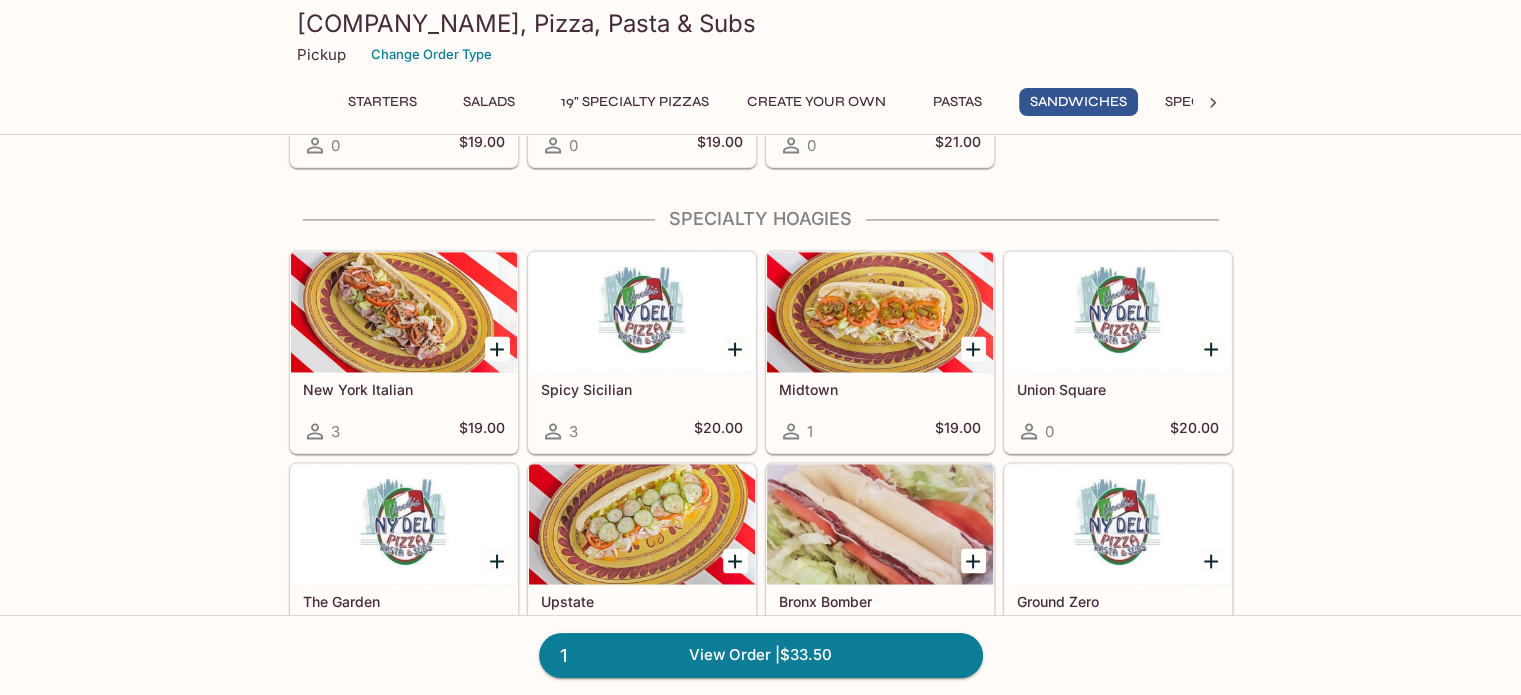 scroll, scrollTop: 3154, scrollLeft: 0, axis: vertical 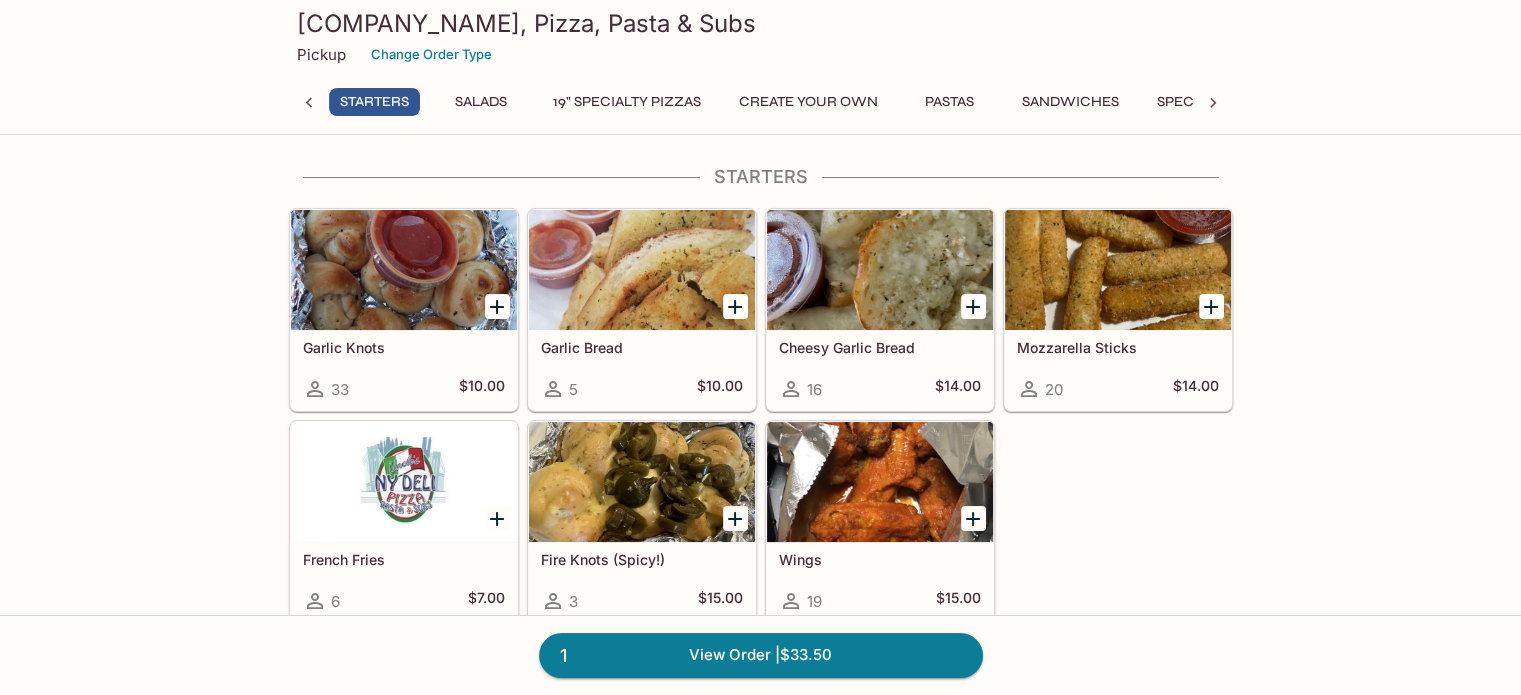 click at bounding box center (880, 482) 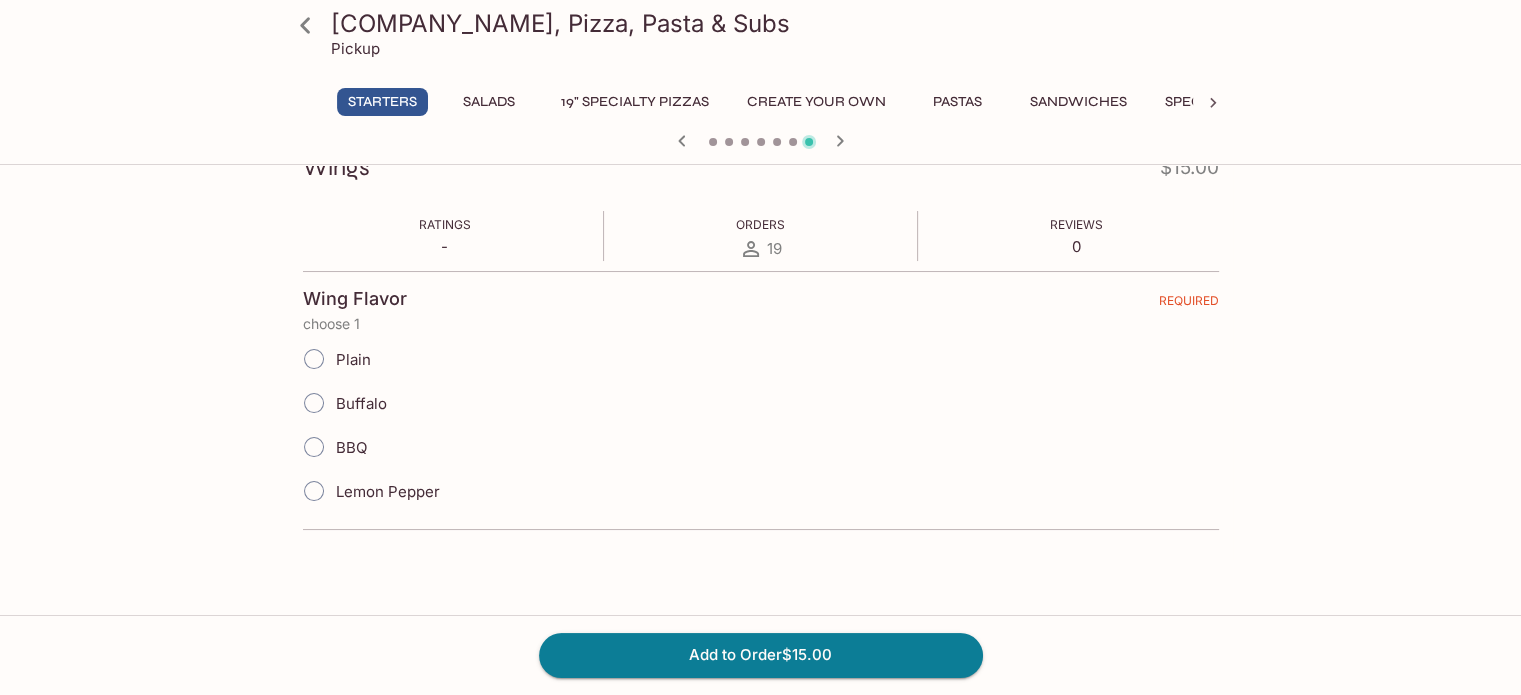 click on "Buffalo" at bounding box center [314, 403] 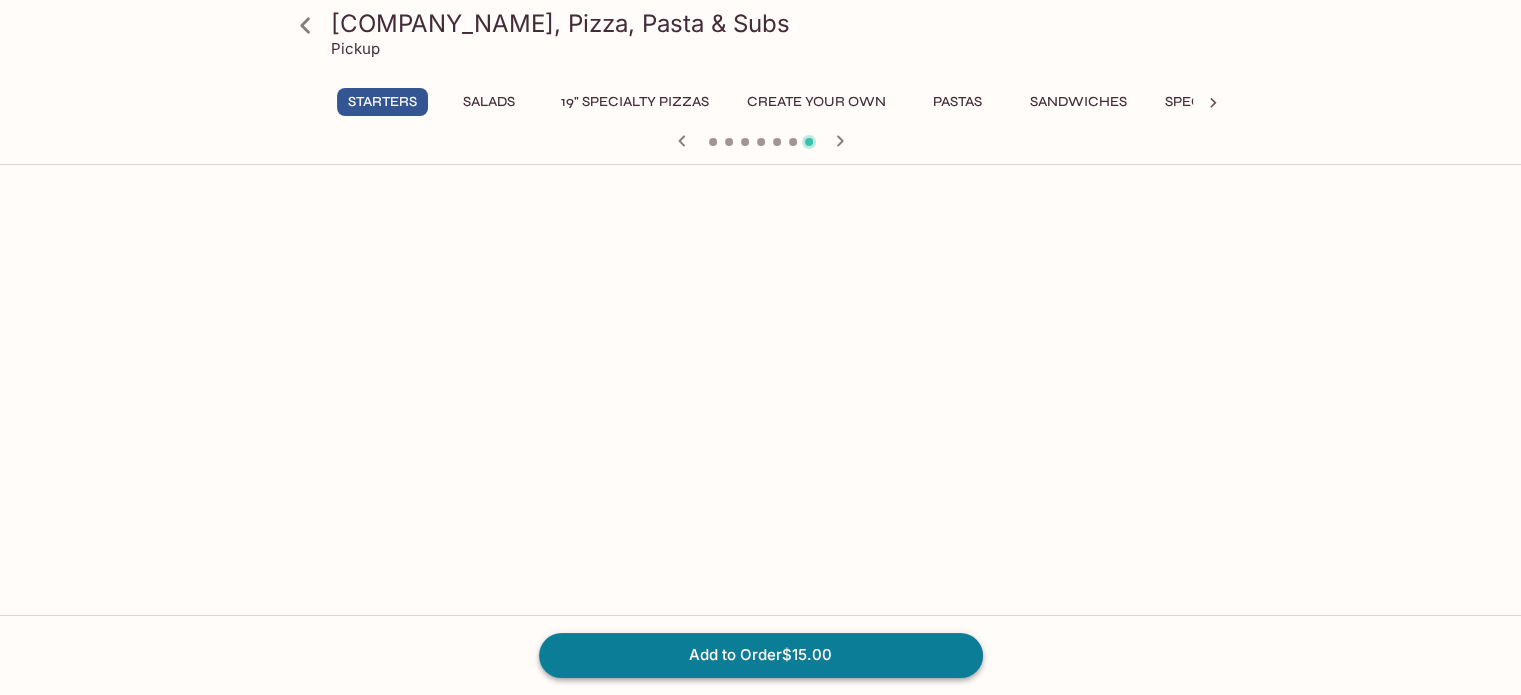 click on "Add to Order  $15.00" at bounding box center [761, 655] 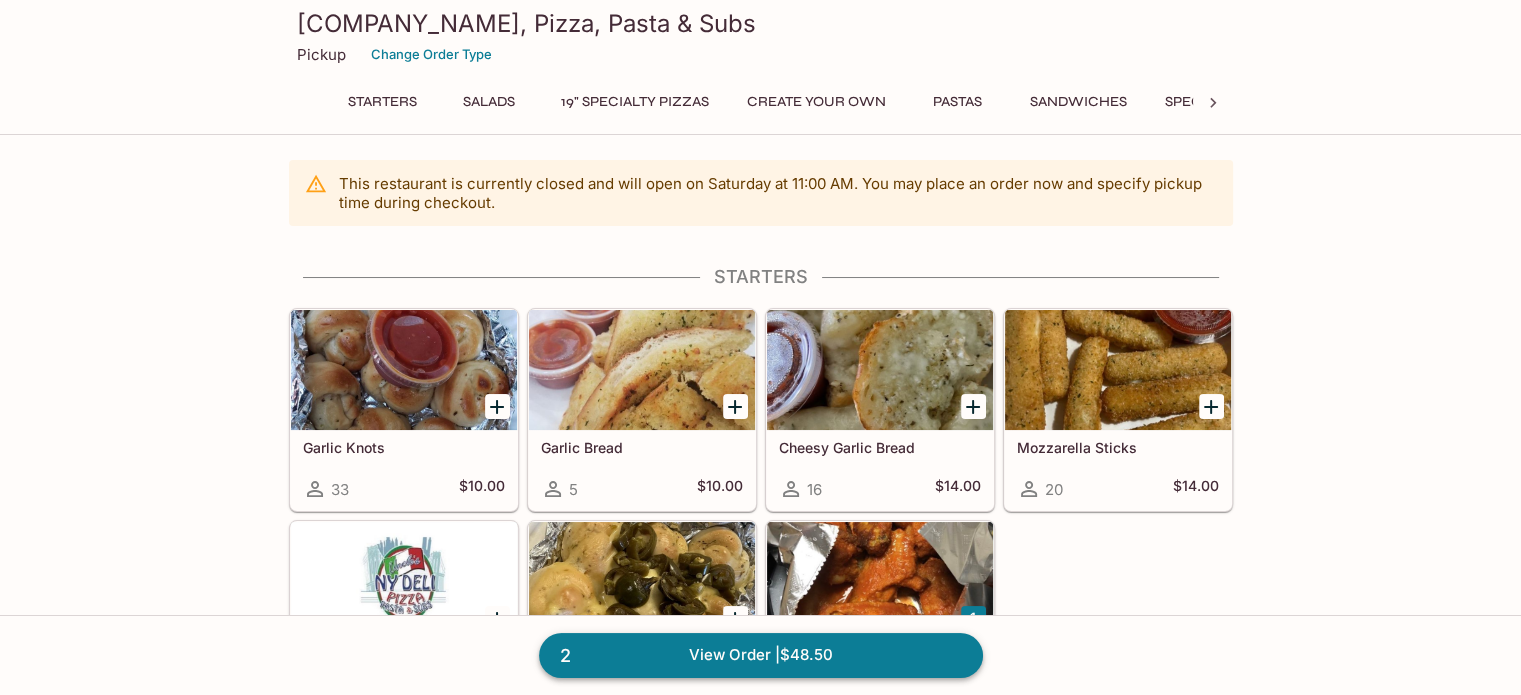 click on "View Order | $[PRICE]" at bounding box center [761, 655] 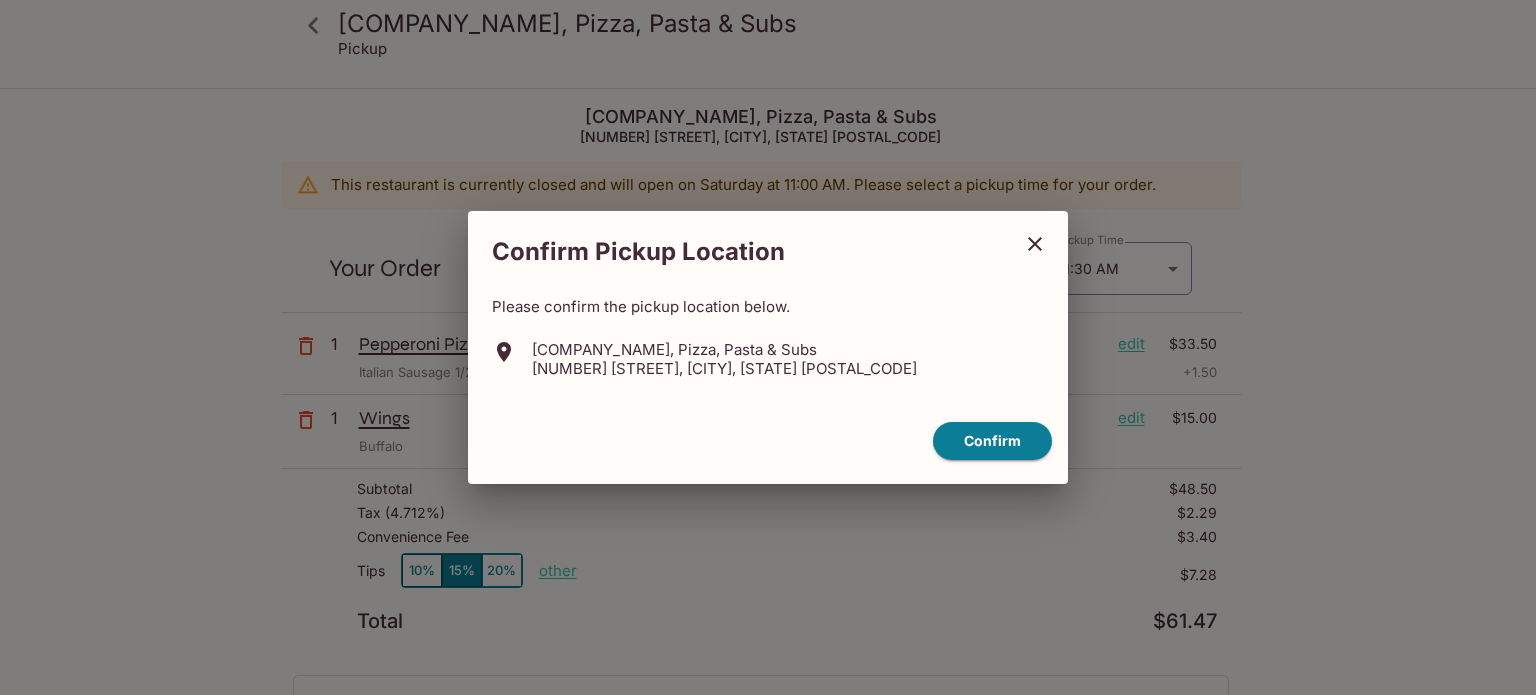 click on "Confirm" at bounding box center [768, 441] 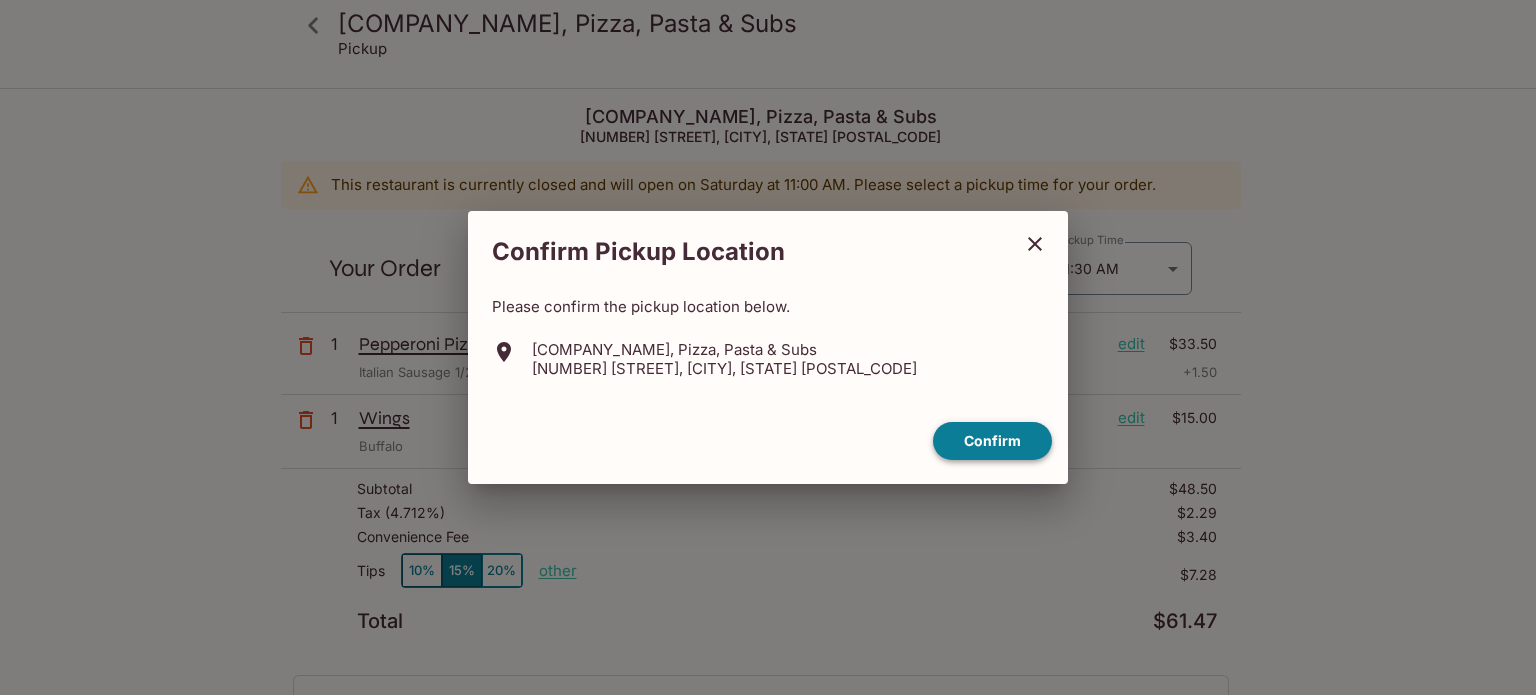 click on "Confirm" at bounding box center (992, 441) 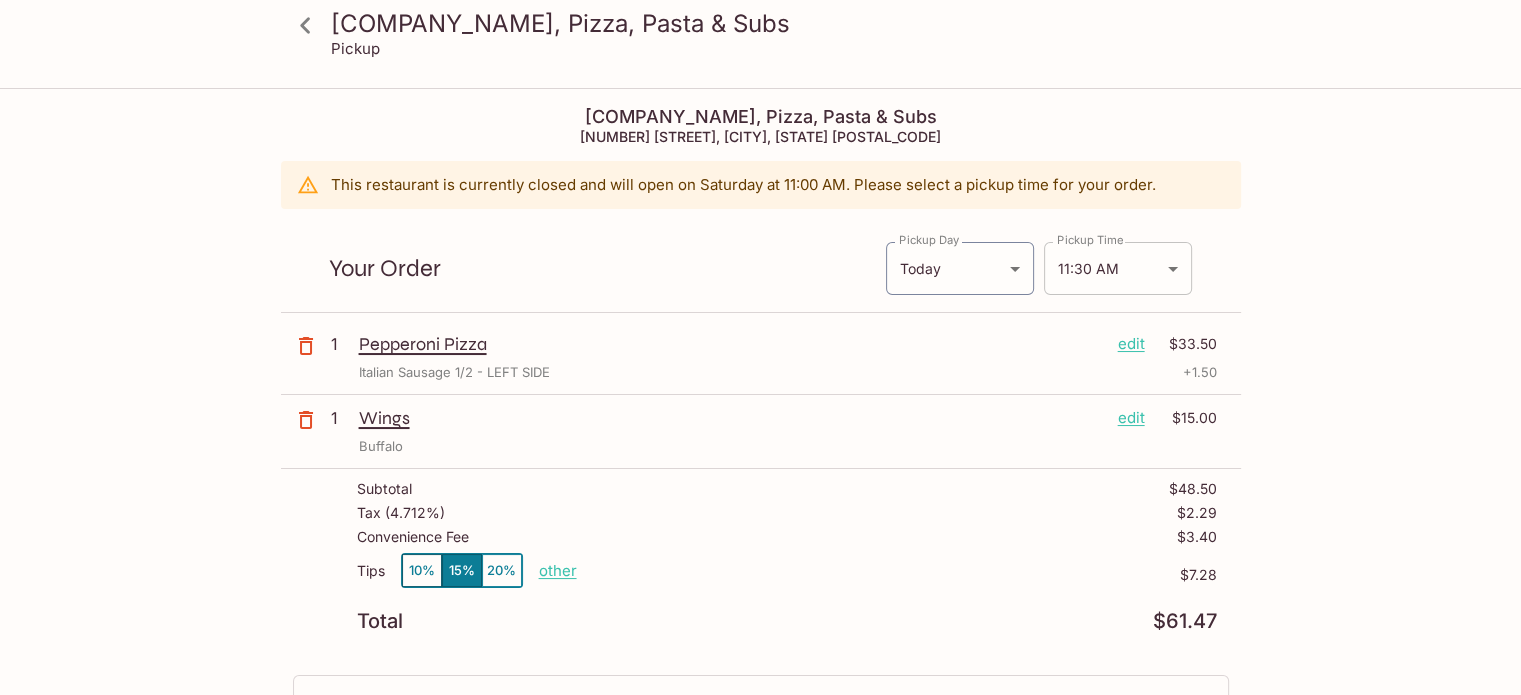 click on "Uncle's NY Deli, Pizza, Pasta & Subs Pickup Uncle's NY Deli, Pizza, Pasta & Subs [NUMBER] [STREET], [CITY], [STATE] [POSTAL_CODE] This restaurant is currently closed and will open on Saturday at 11:00 AM . Please select a pickup time for your order. Your Order Pickup Day Today Today Pickup Day Pickup Time 11:30 AM [DATE] Pickup Time 1 Pepperoni Pizza edit $[PRICE] Italian Sausage 1/2 - LEFT SIDE + 1.50 1 Wings edit $[PRICE] Buffalo Subtotal $[PRICE] Tax ( 4.712% ) $[PRICE] Convenience Fee $[PRICE] Tips 10% 15% 20% other $[PRICE] Total $[PRICE] I agree to receive SMS notifications regarding my order x Pay with Credit Card Uncle's NY Deli, Pizza, Pasta & Subs | Powered by Beluga" at bounding box center [760, 437] 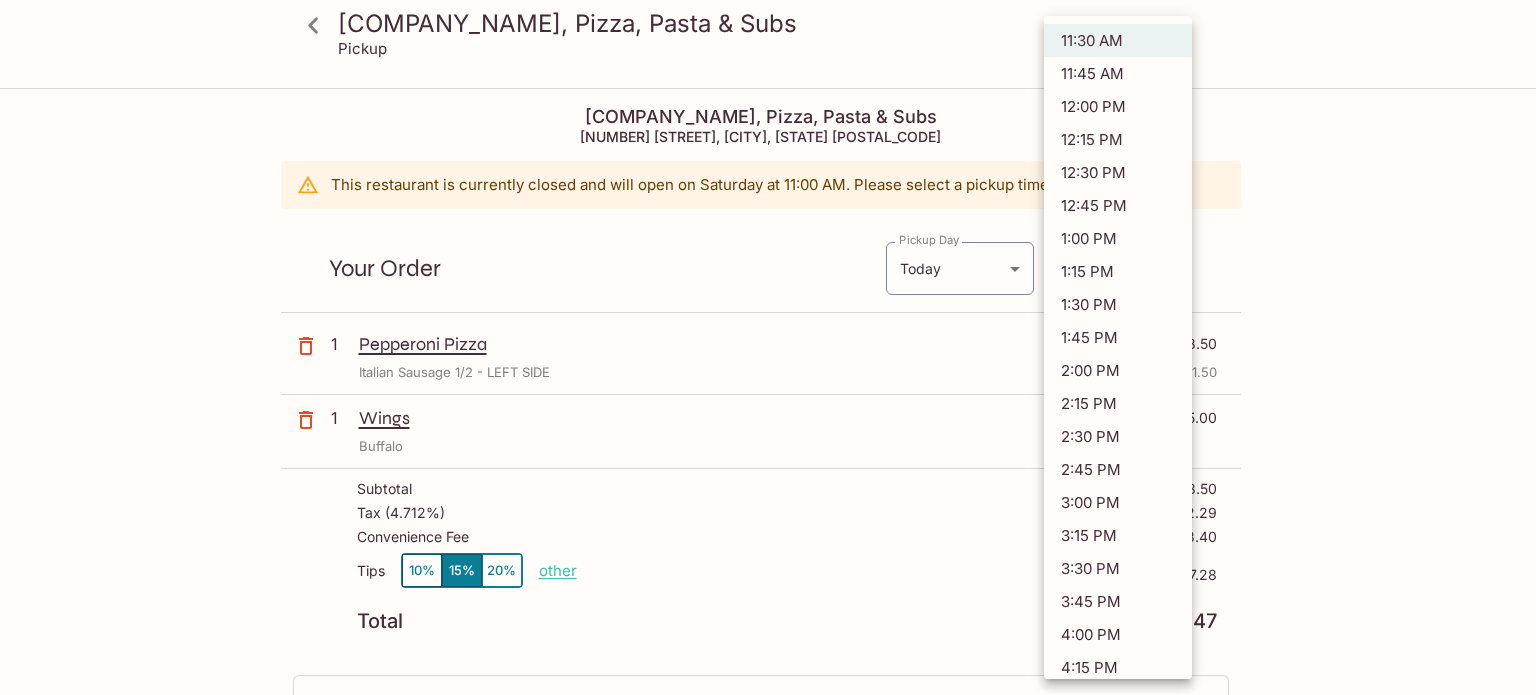 click at bounding box center (768, 347) 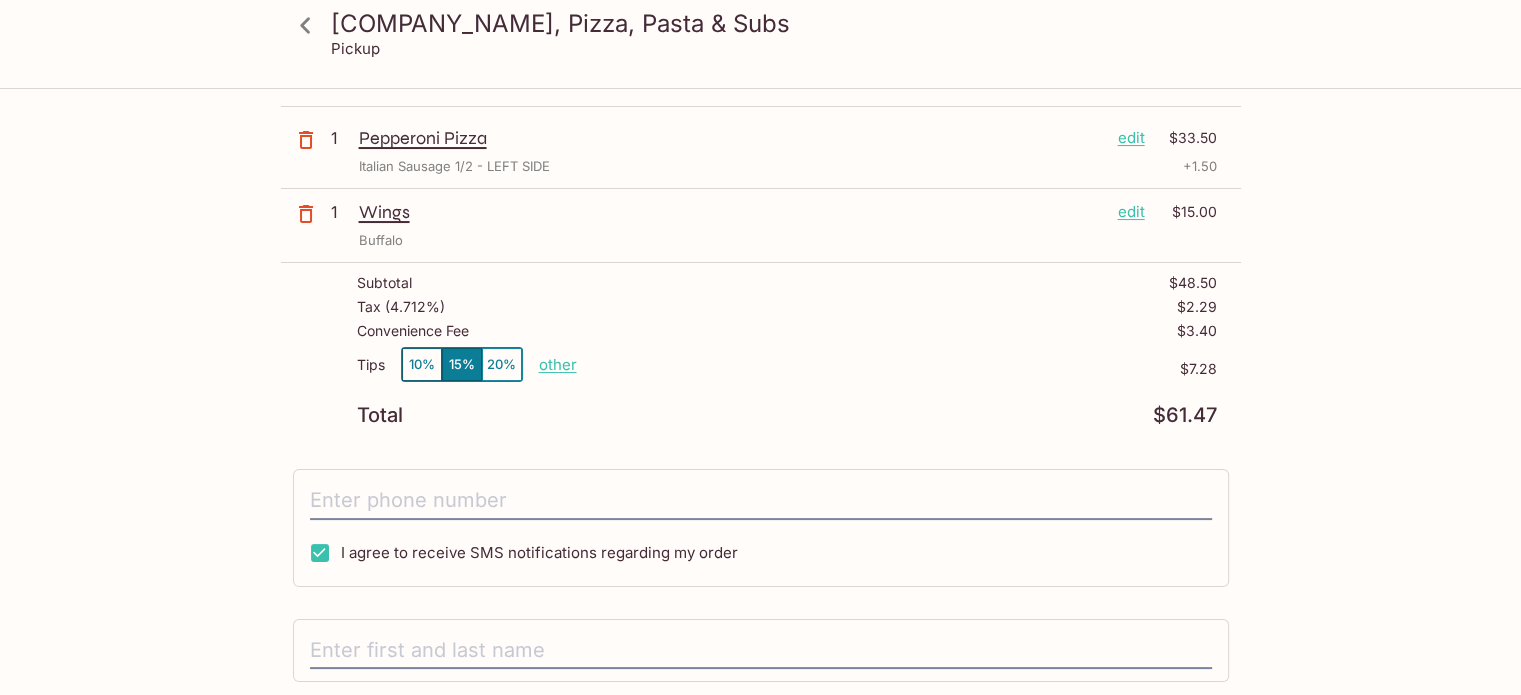 scroll, scrollTop: 300, scrollLeft: 0, axis: vertical 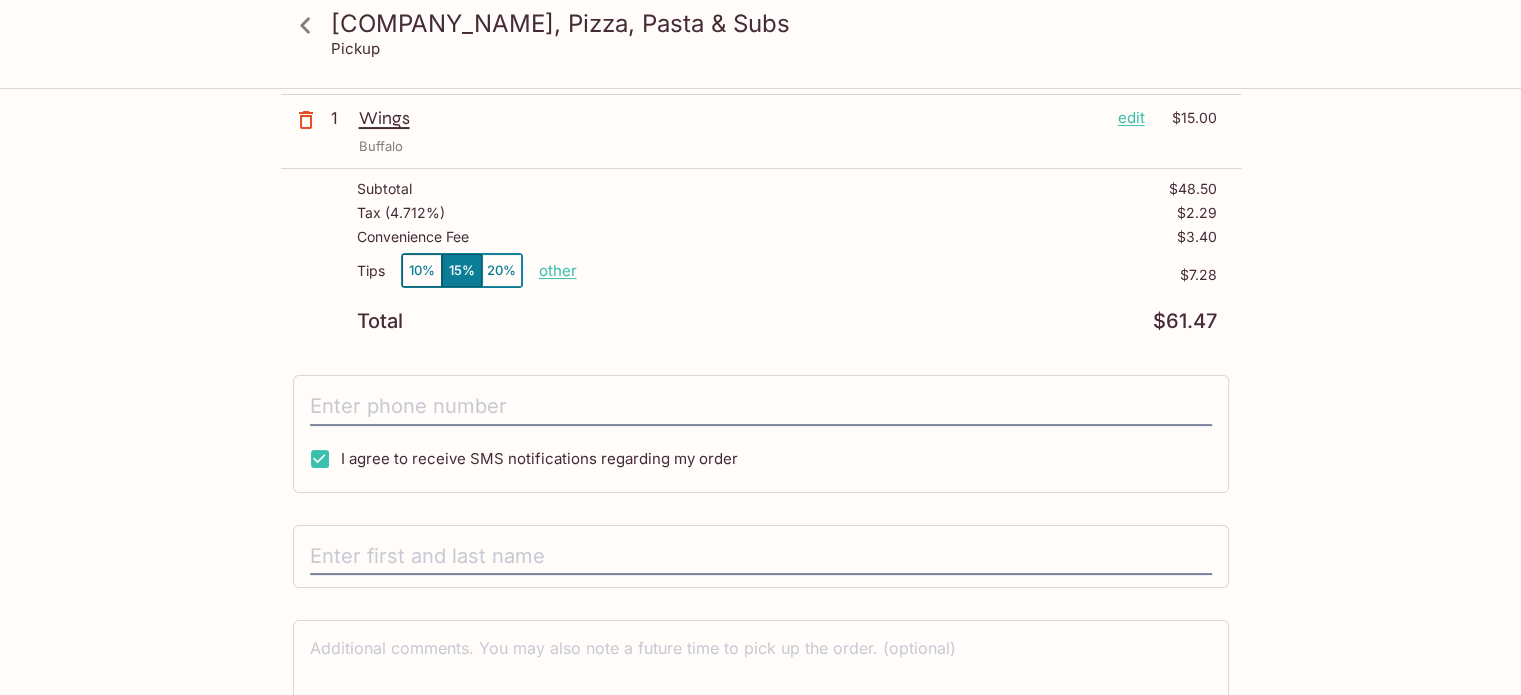 click on "other" at bounding box center [558, 270] 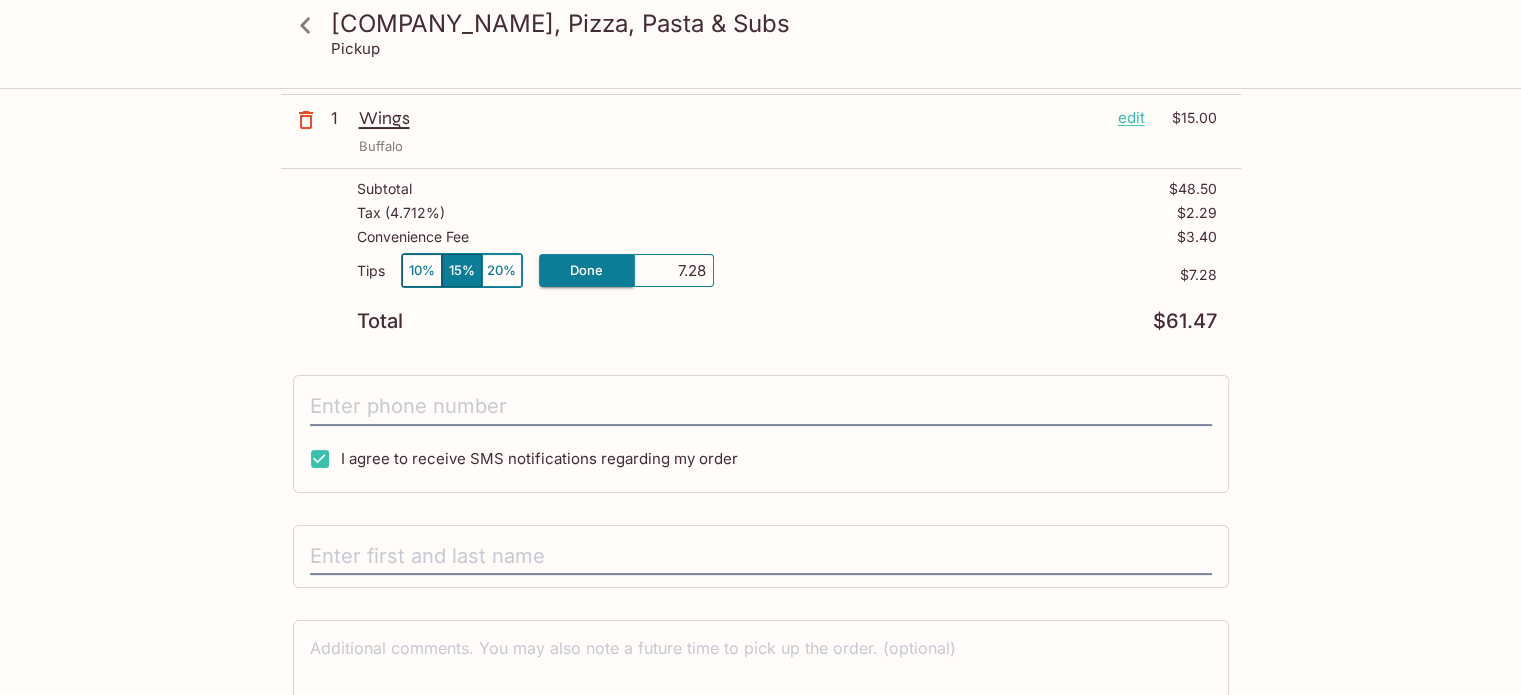 drag, startPoint x: 700, startPoint y: 274, endPoint x: 685, endPoint y: 269, distance: 15.811388 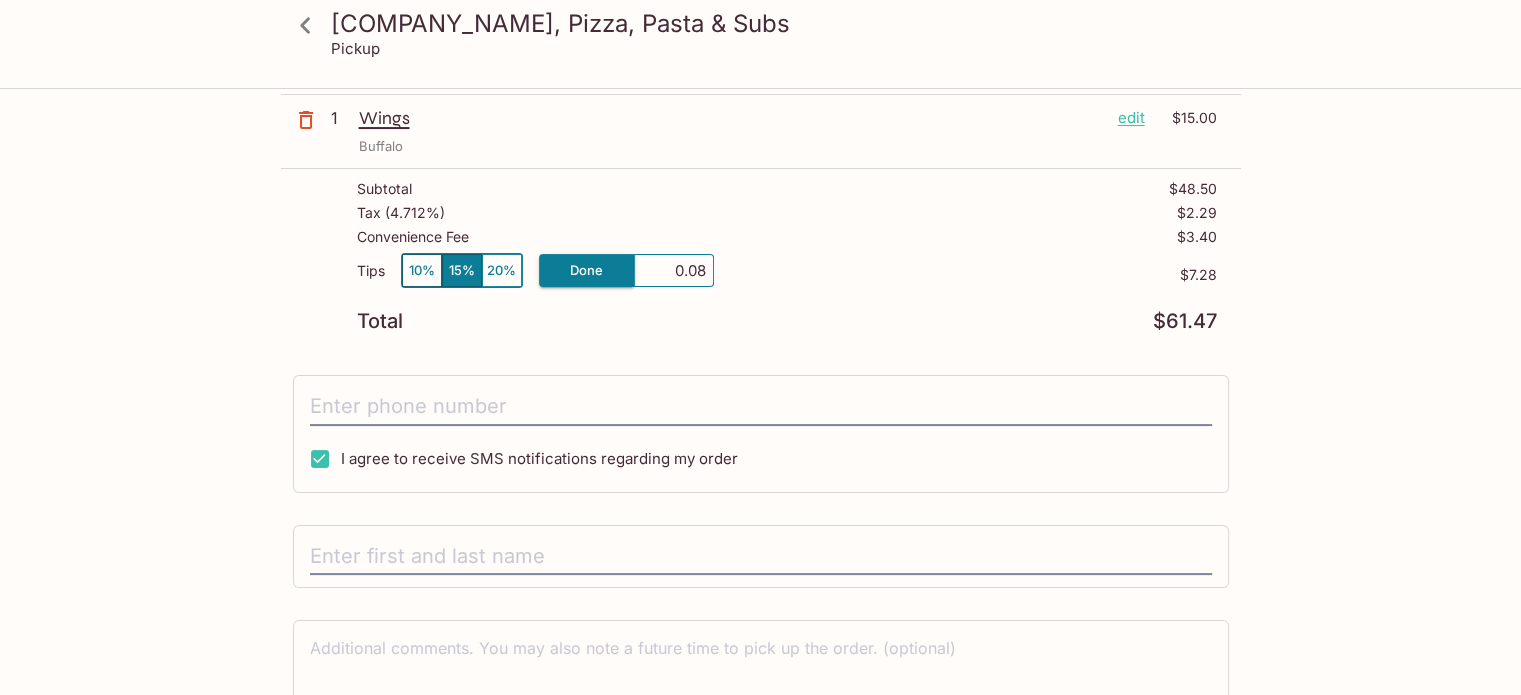 click on "0.08" at bounding box center (674, 271) 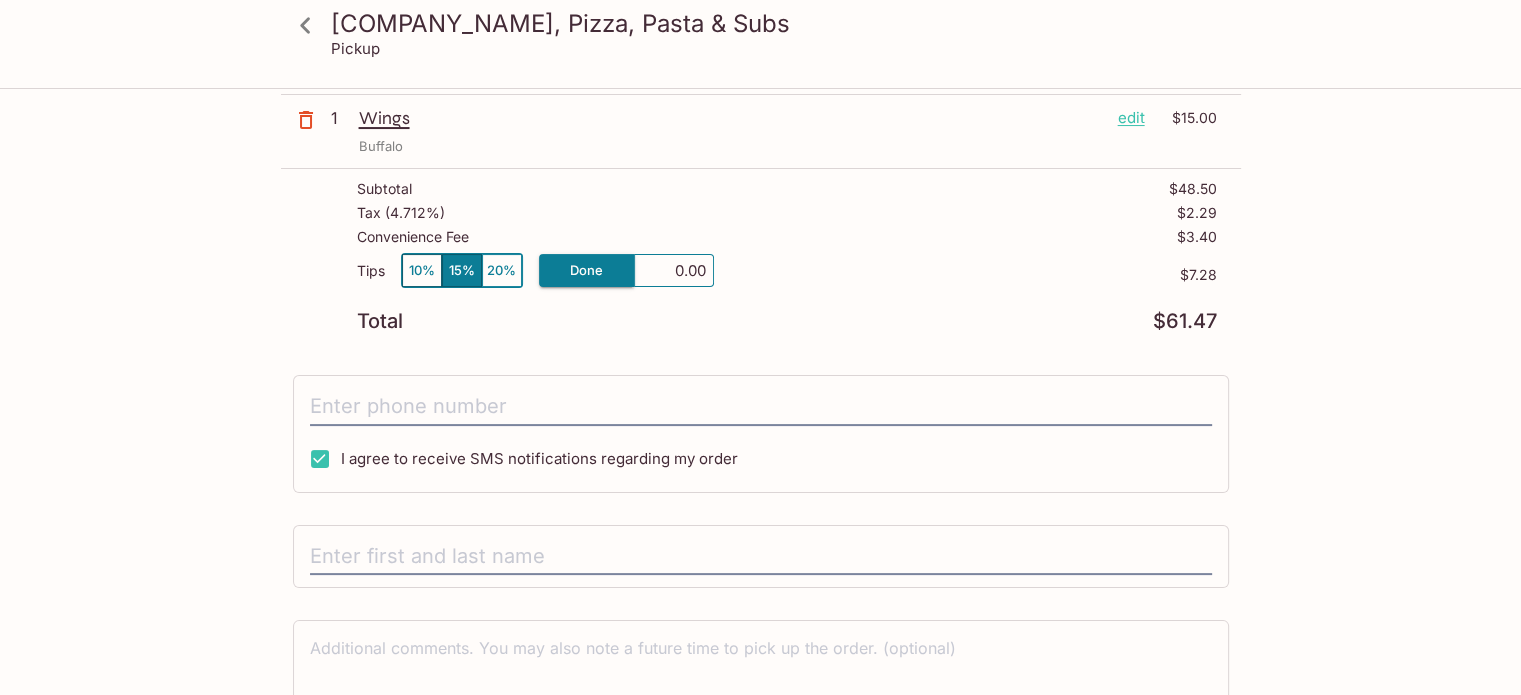 click on "Total $61.47" at bounding box center (787, 321) 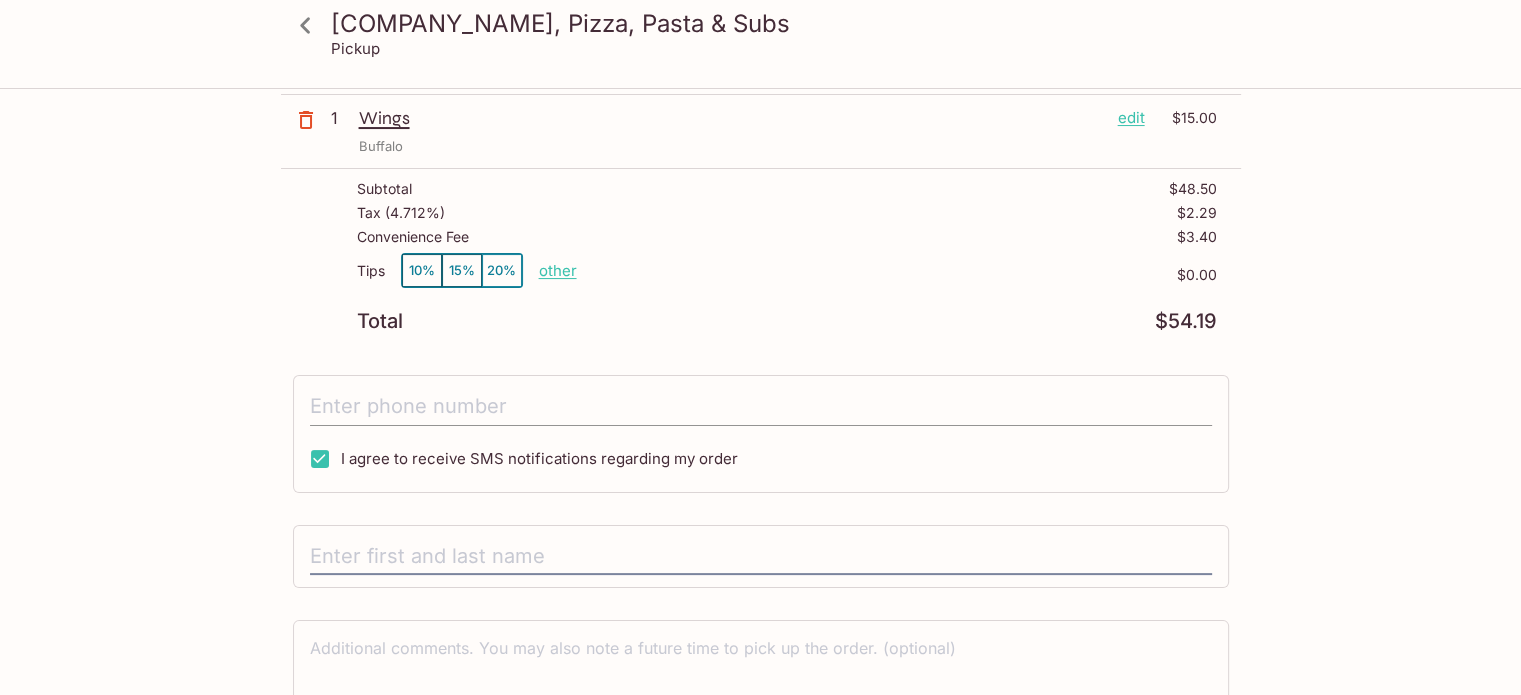 click on "I agree to receive SMS notifications regarding my order" at bounding box center (761, 434) 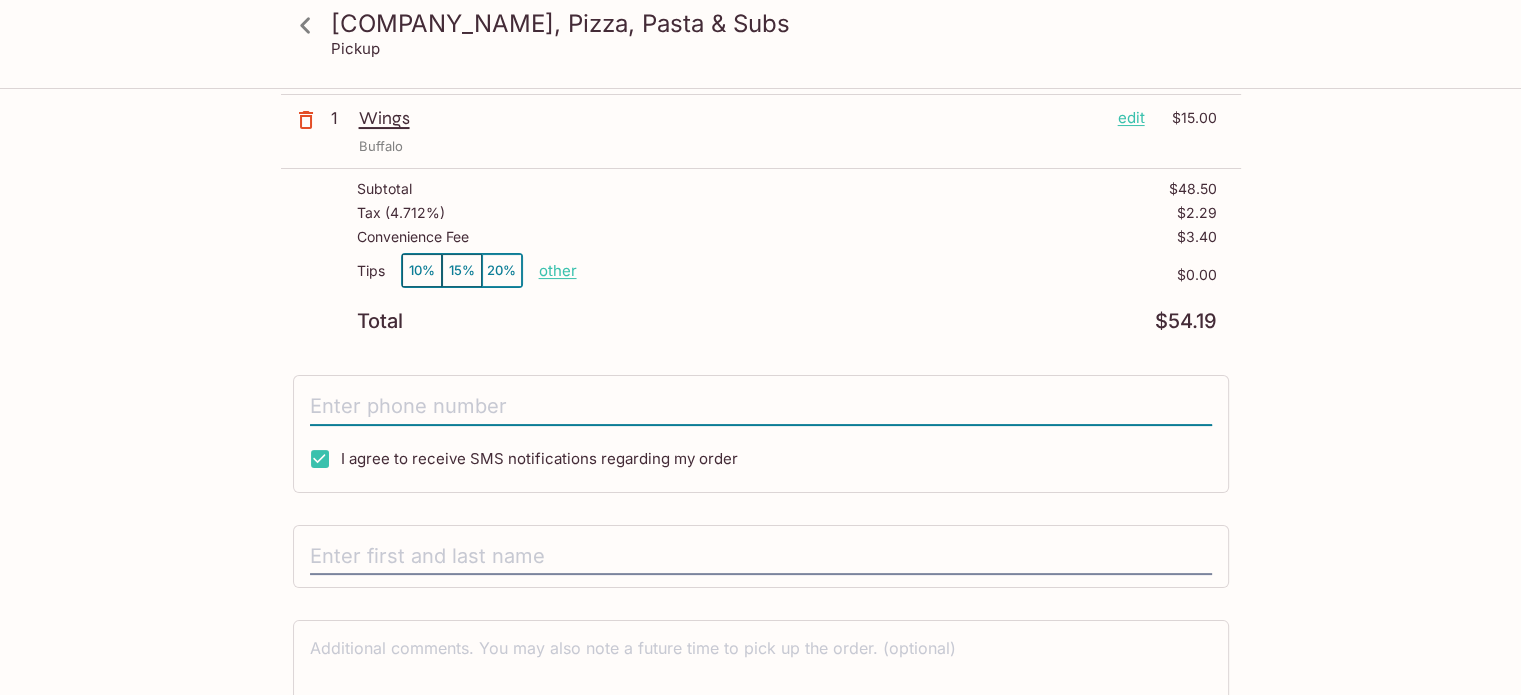 click at bounding box center (761, 407) 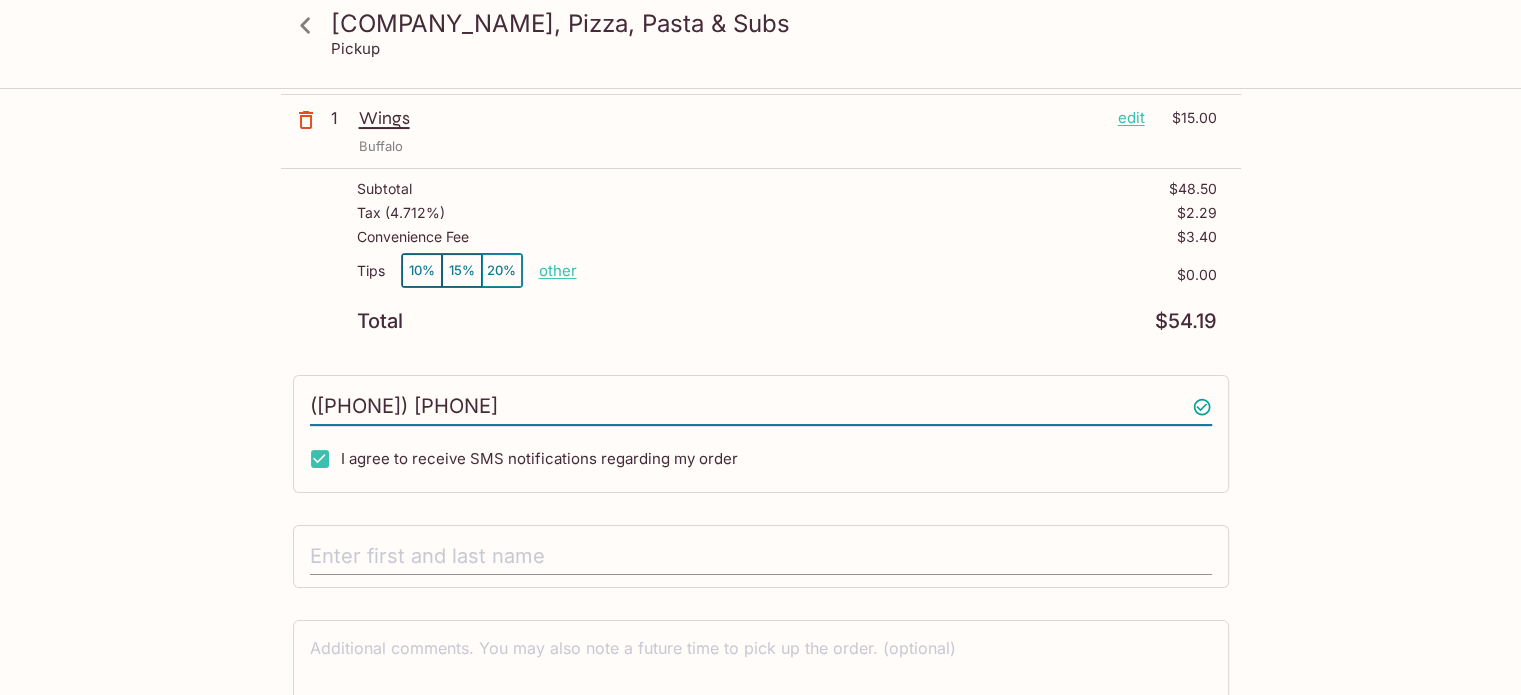 type on "([PHONE]) [PHONE]" 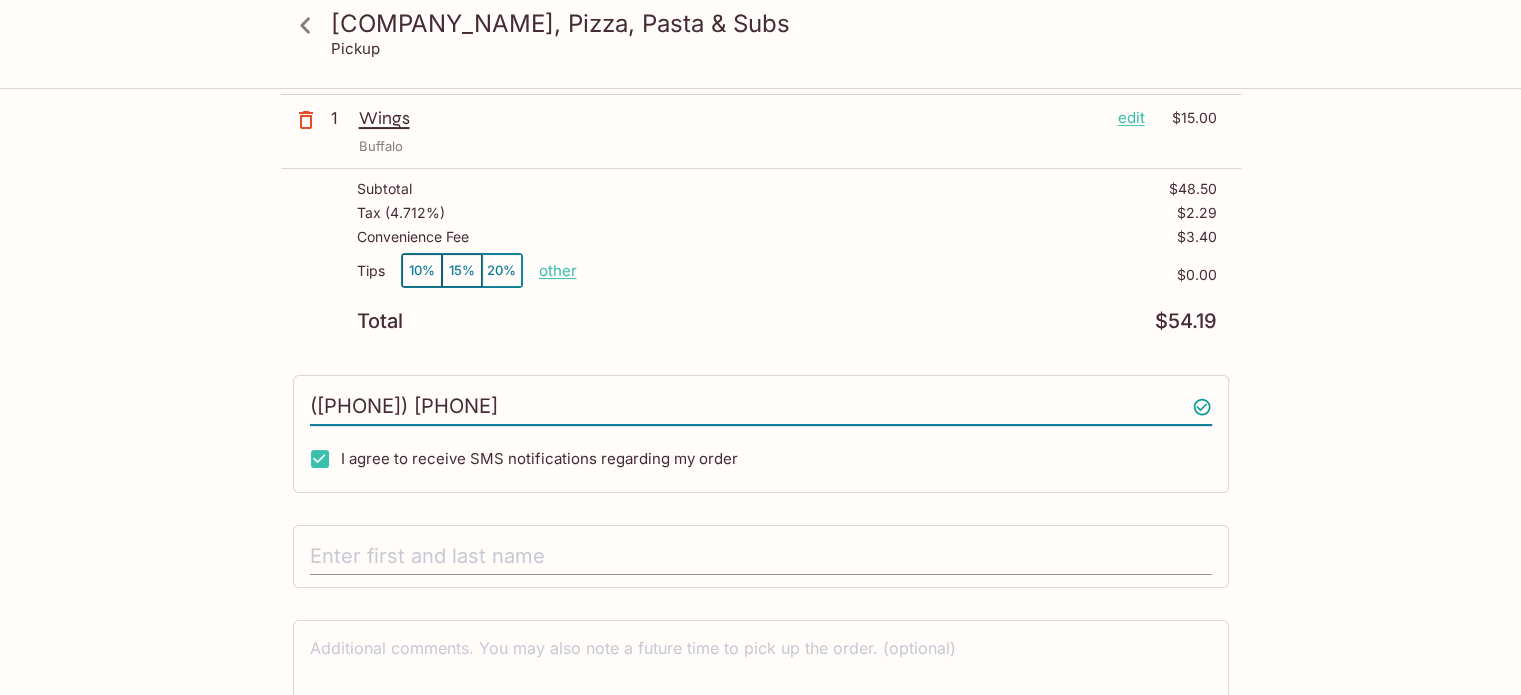 click at bounding box center [761, 557] 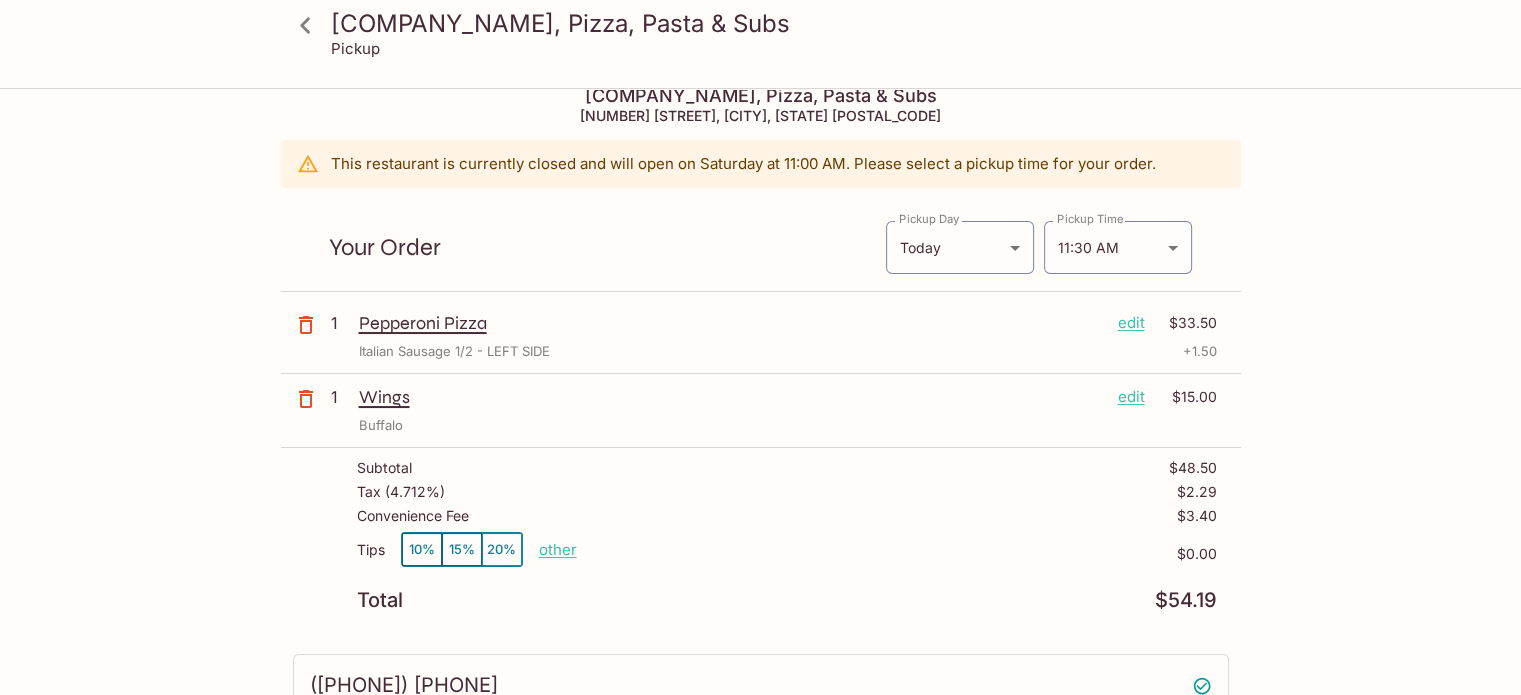 scroll, scrollTop: 7, scrollLeft: 0, axis: vertical 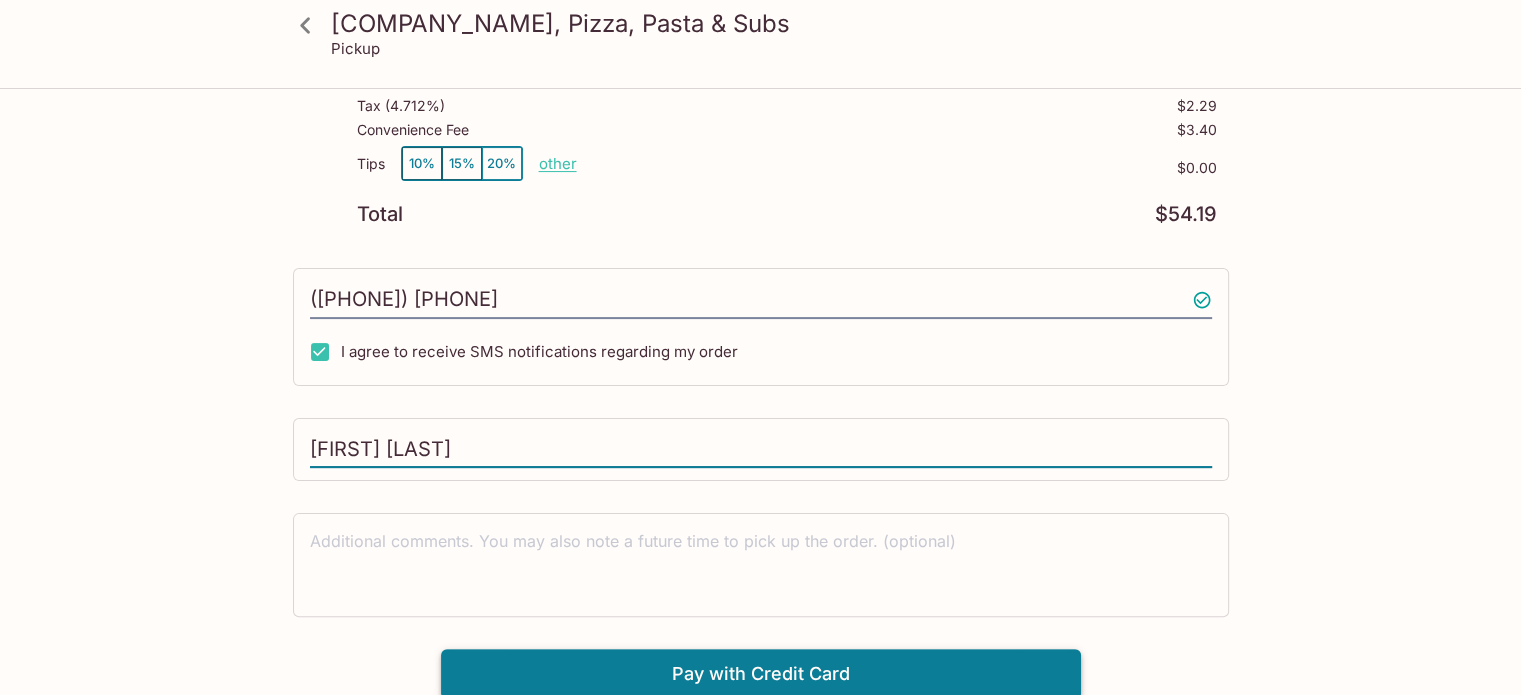 type on "[FIRST] [LAST]" 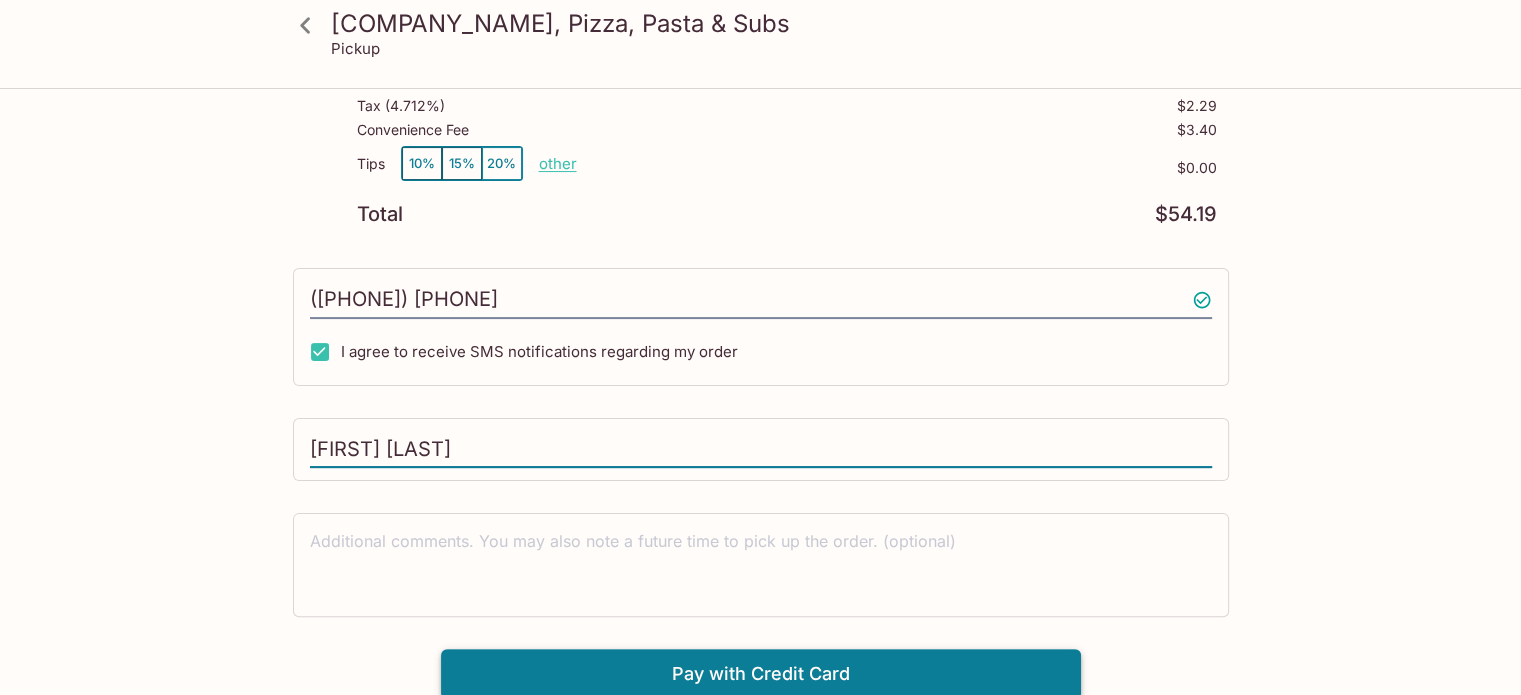 click on "Pay with Credit Card" at bounding box center (761, 674) 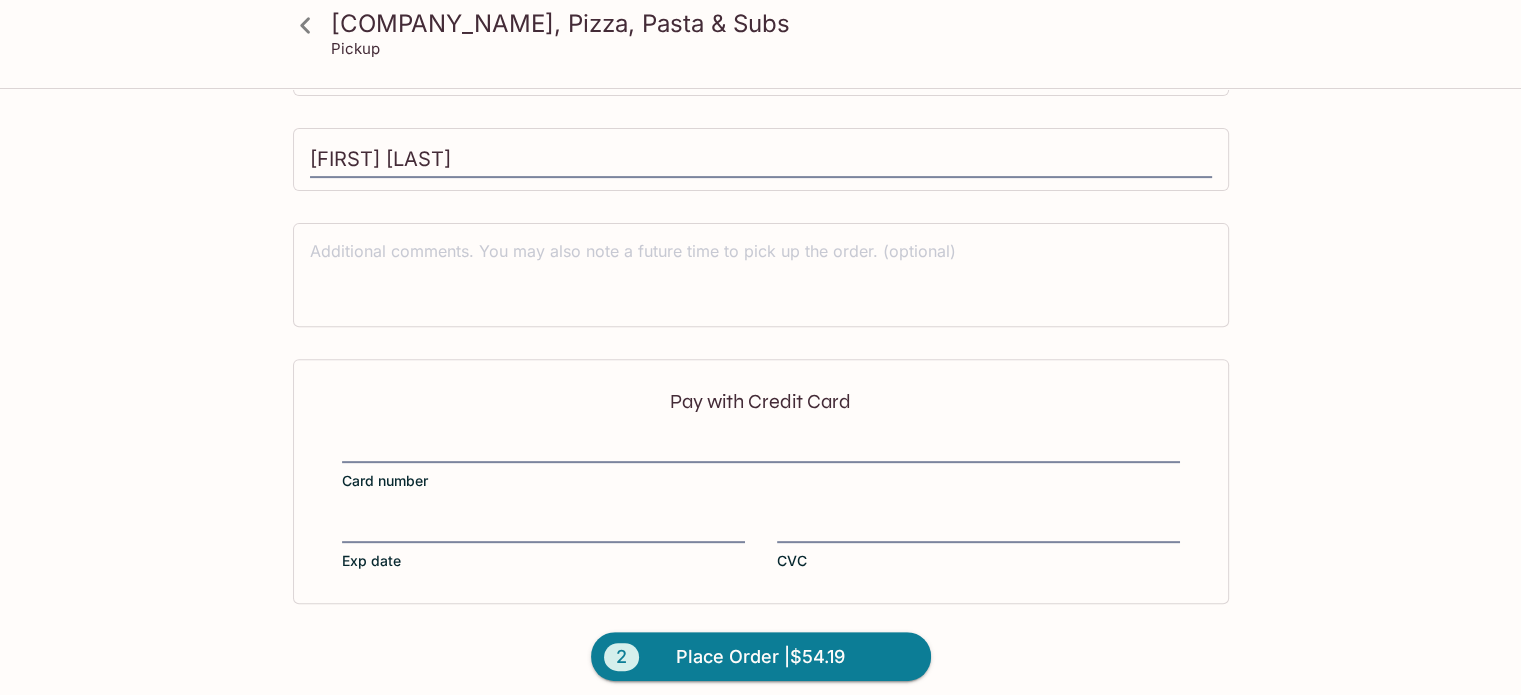 scroll, scrollTop: 706, scrollLeft: 0, axis: vertical 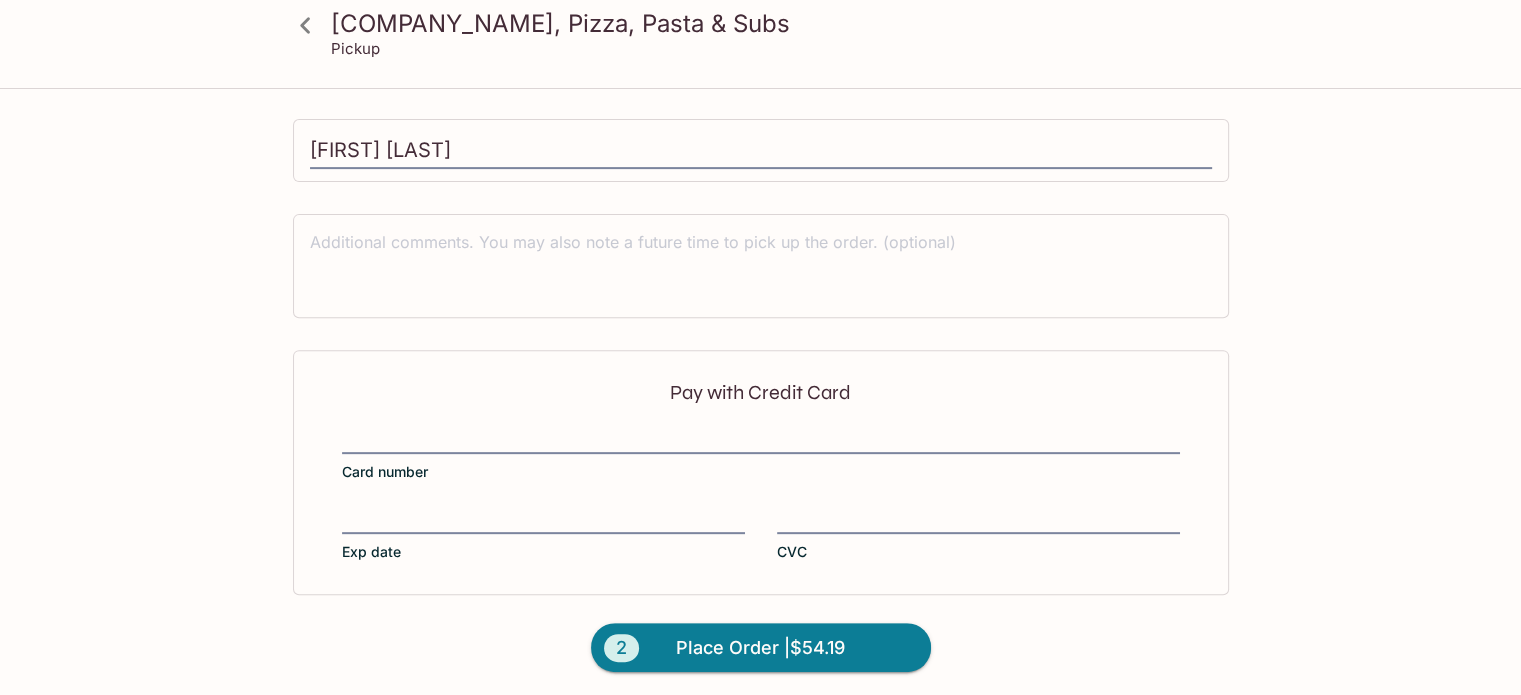 click on "Card number" at bounding box center (761, 454) 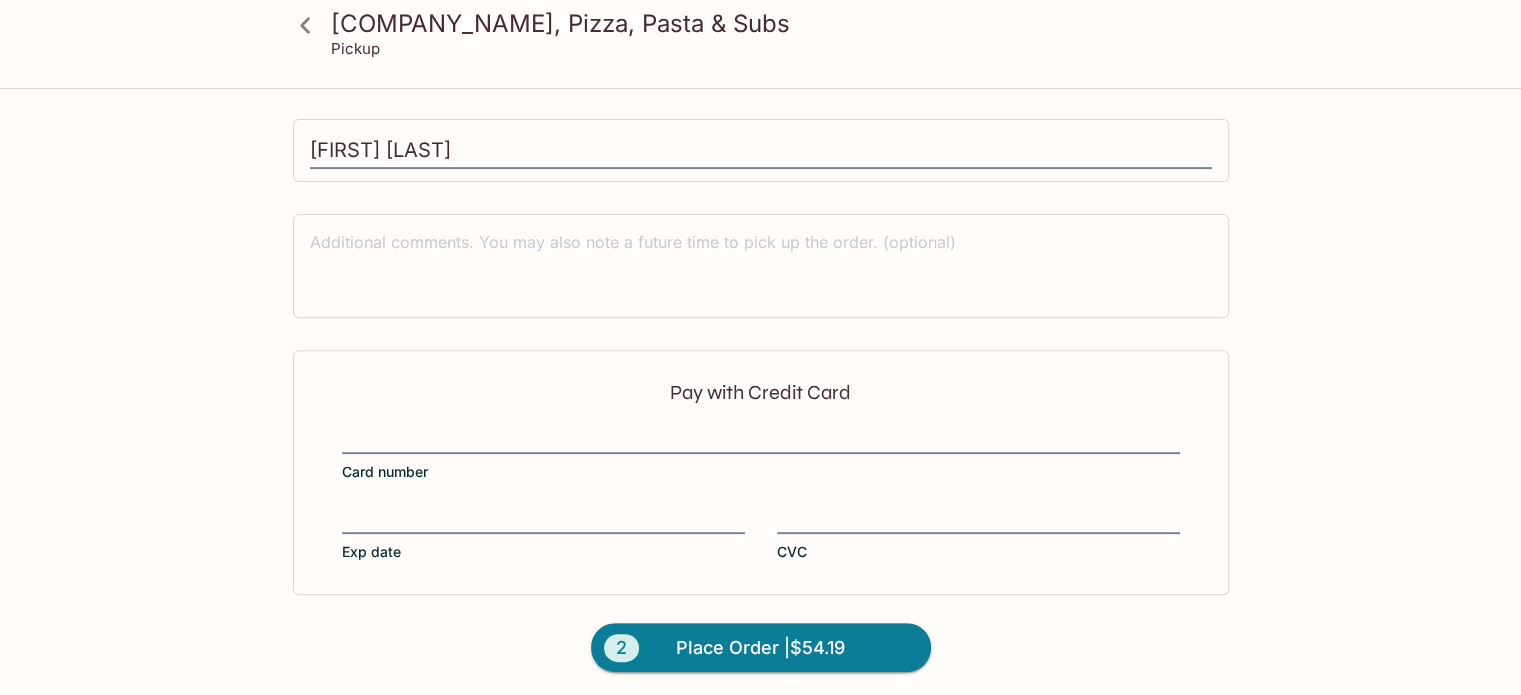 click on "Card number" at bounding box center [761, 427] 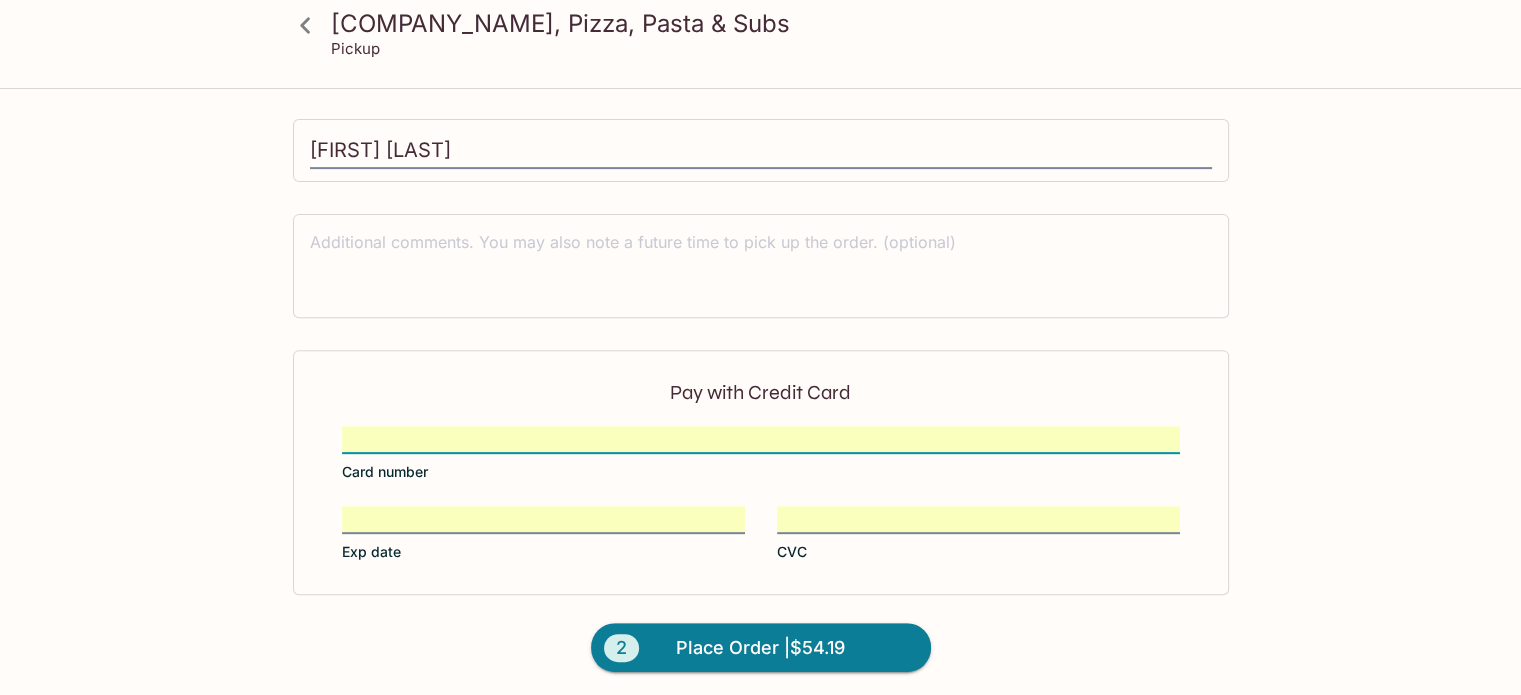 click on "Place Order | $[PRICE]" at bounding box center (760, 648) 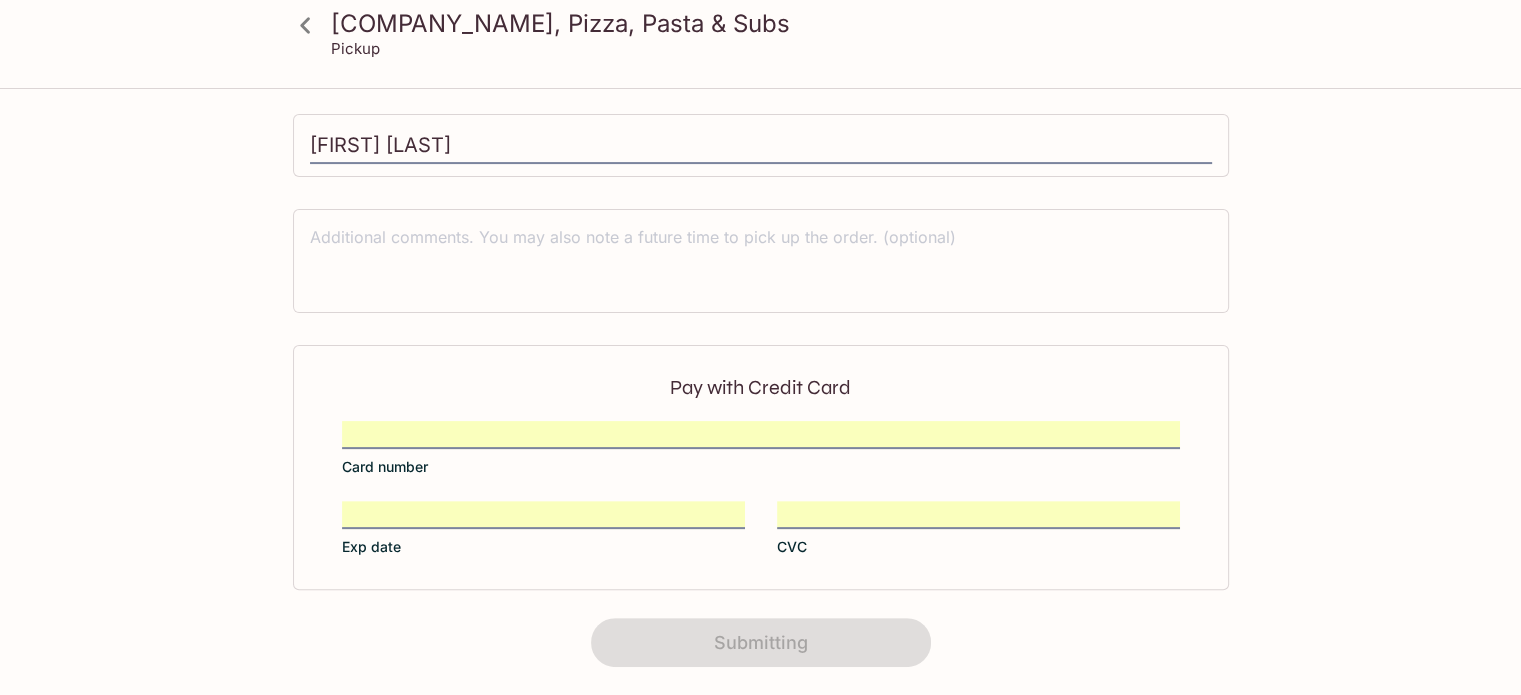 scroll, scrollTop: 0, scrollLeft: 0, axis: both 